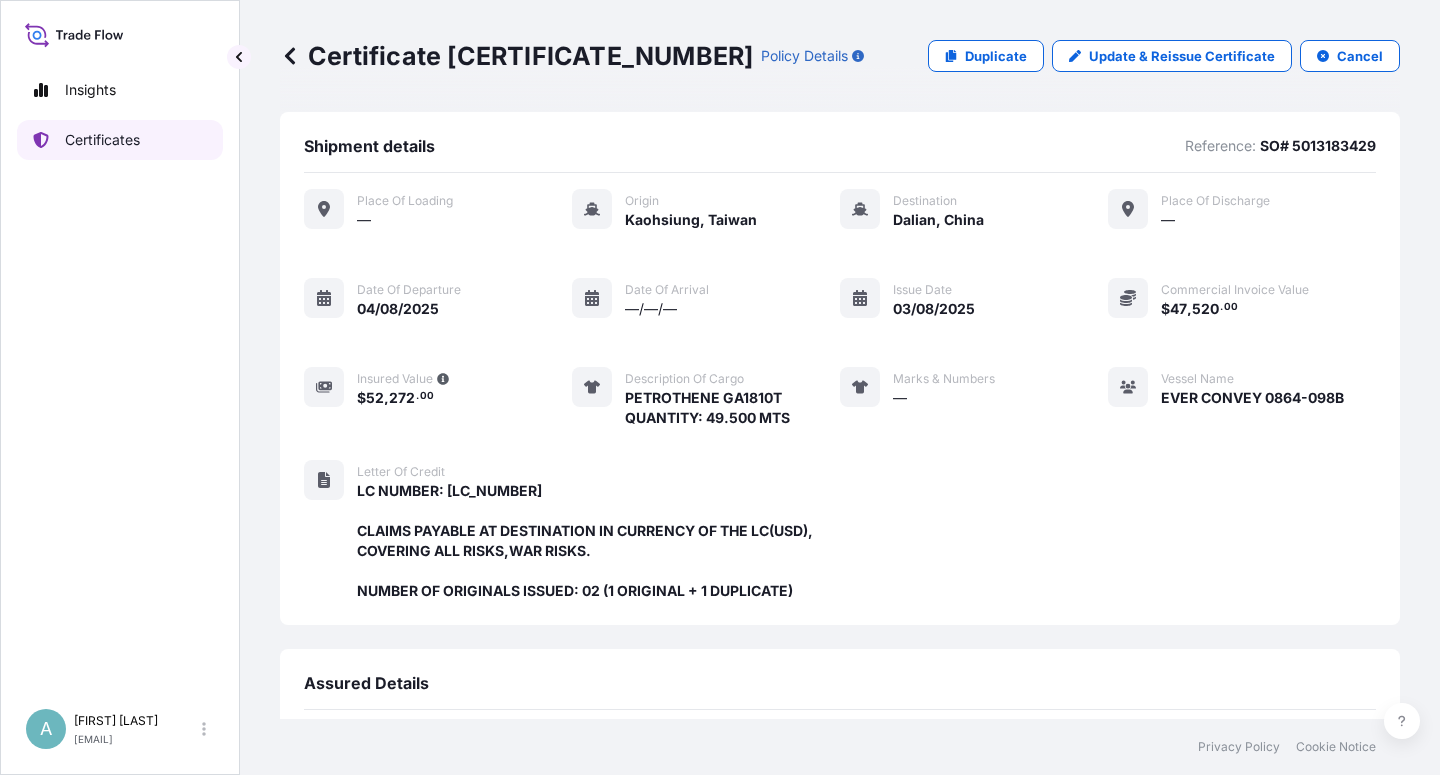 scroll, scrollTop: 0, scrollLeft: 0, axis: both 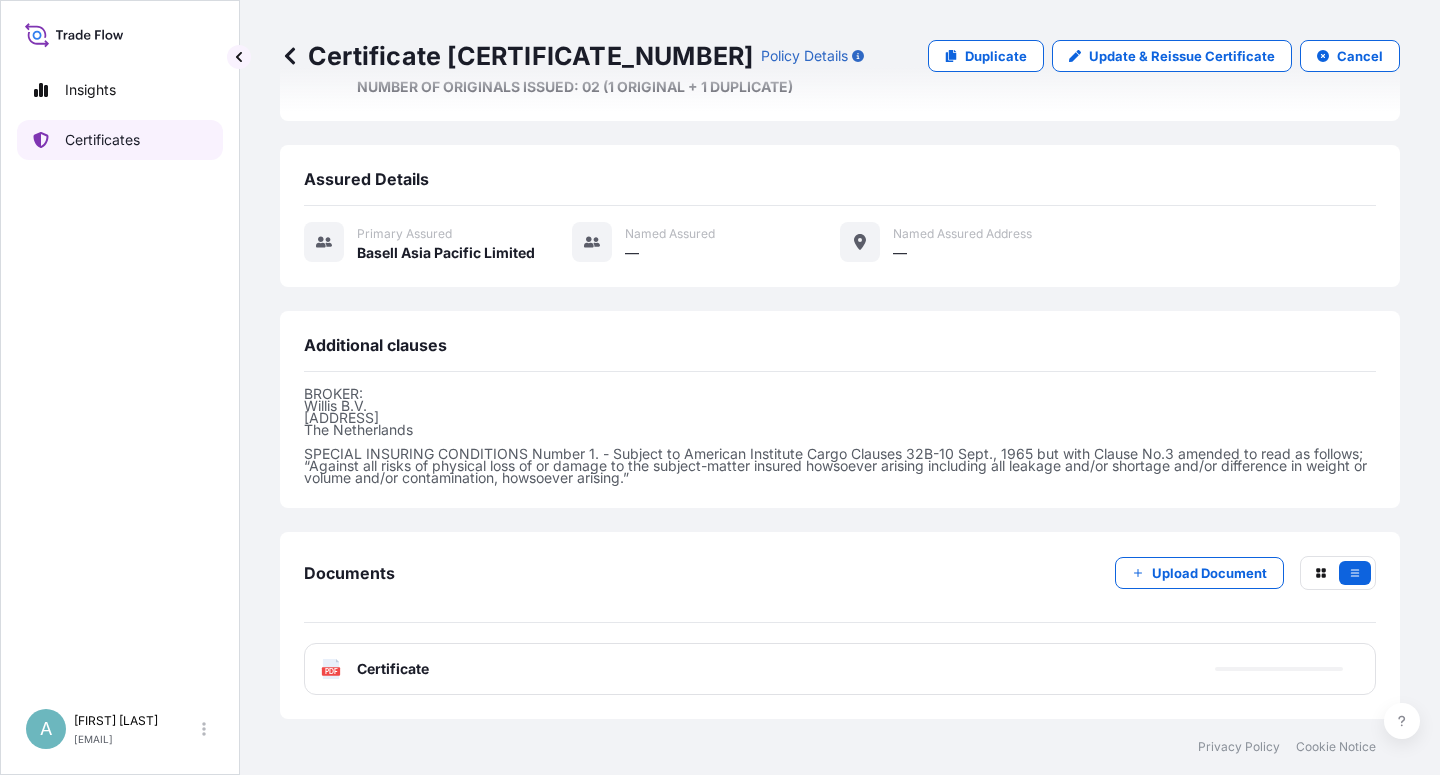 click on "Certificates" at bounding box center [102, 140] 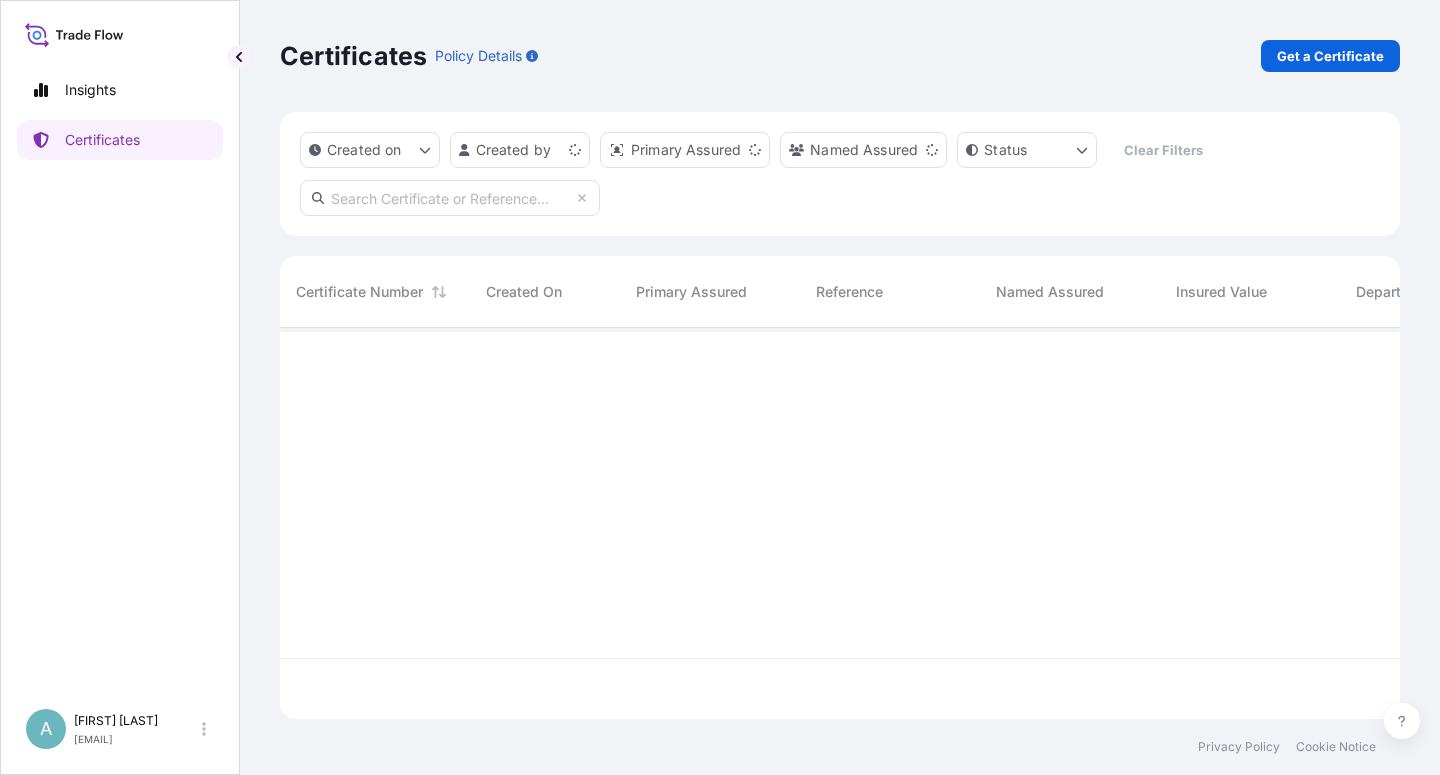 scroll, scrollTop: 18, scrollLeft: 18, axis: both 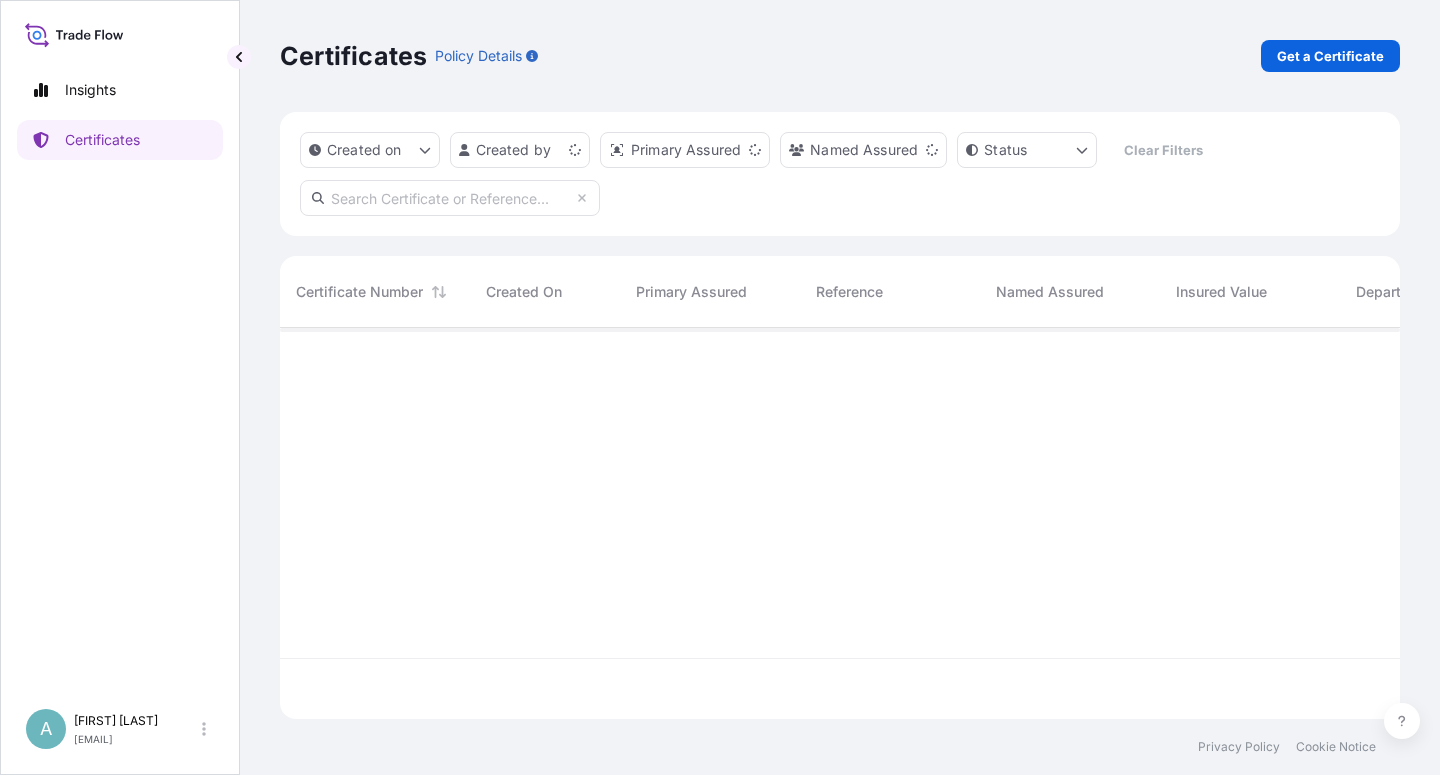 click at bounding box center (450, 198) 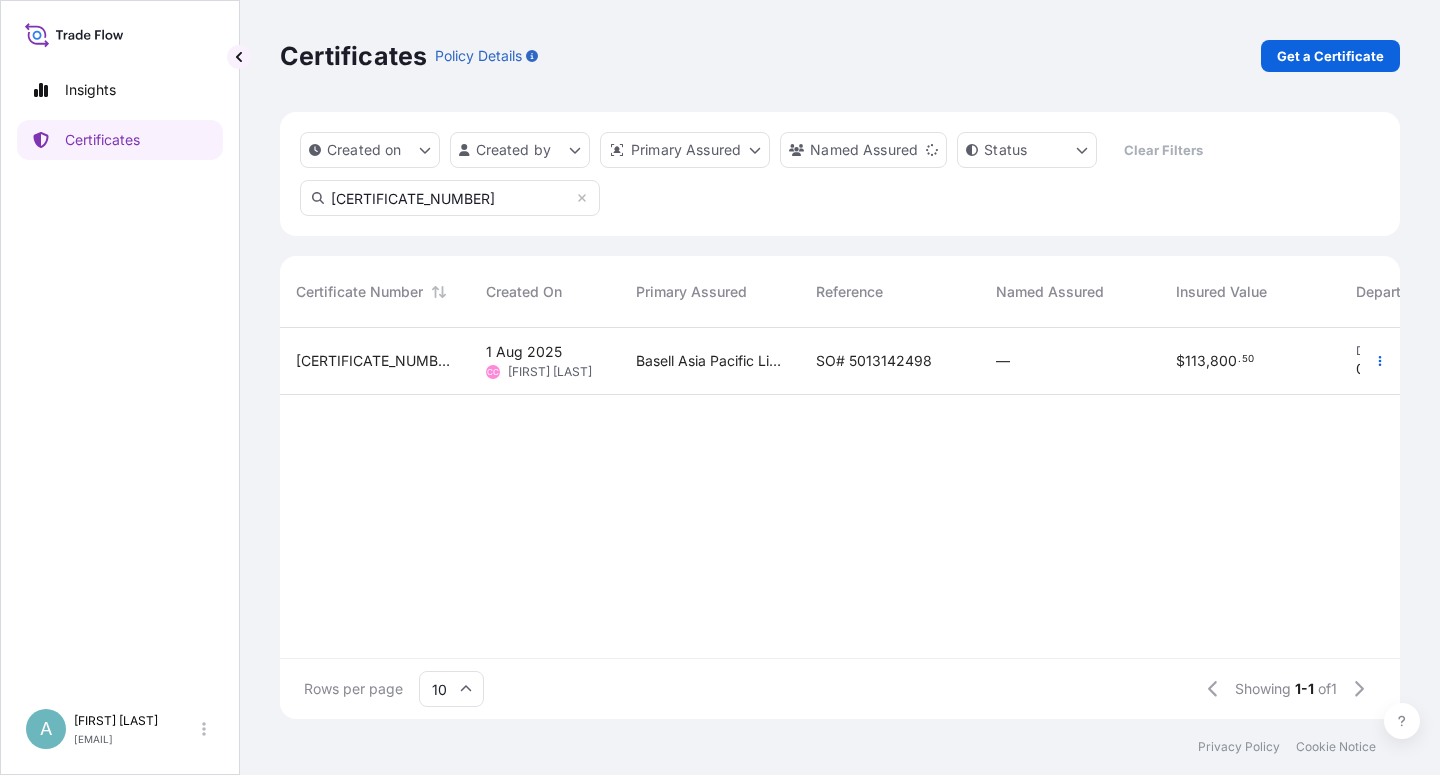 type on "[CERTIFICATE_NUMBER]" 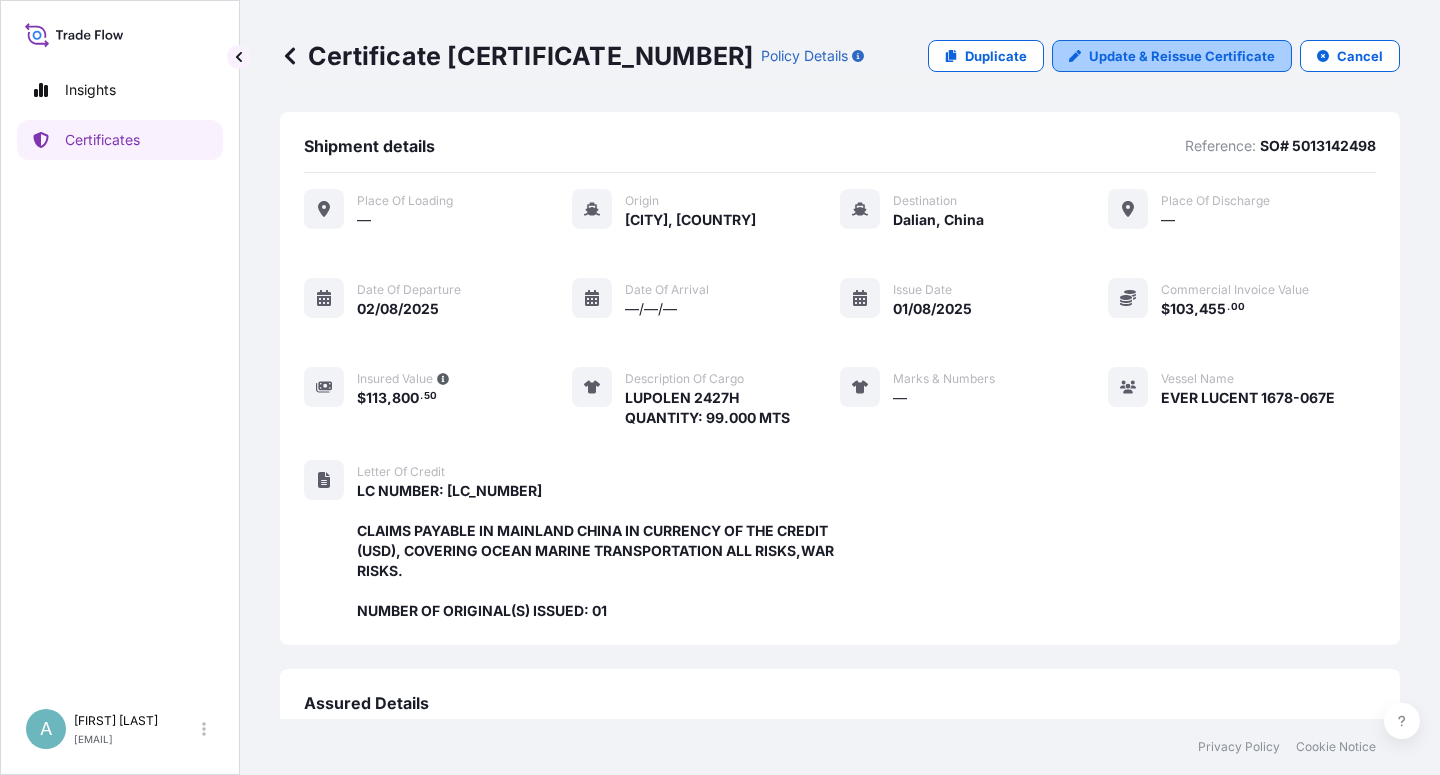 click on "Update & Reissue Certificate" at bounding box center (1182, 56) 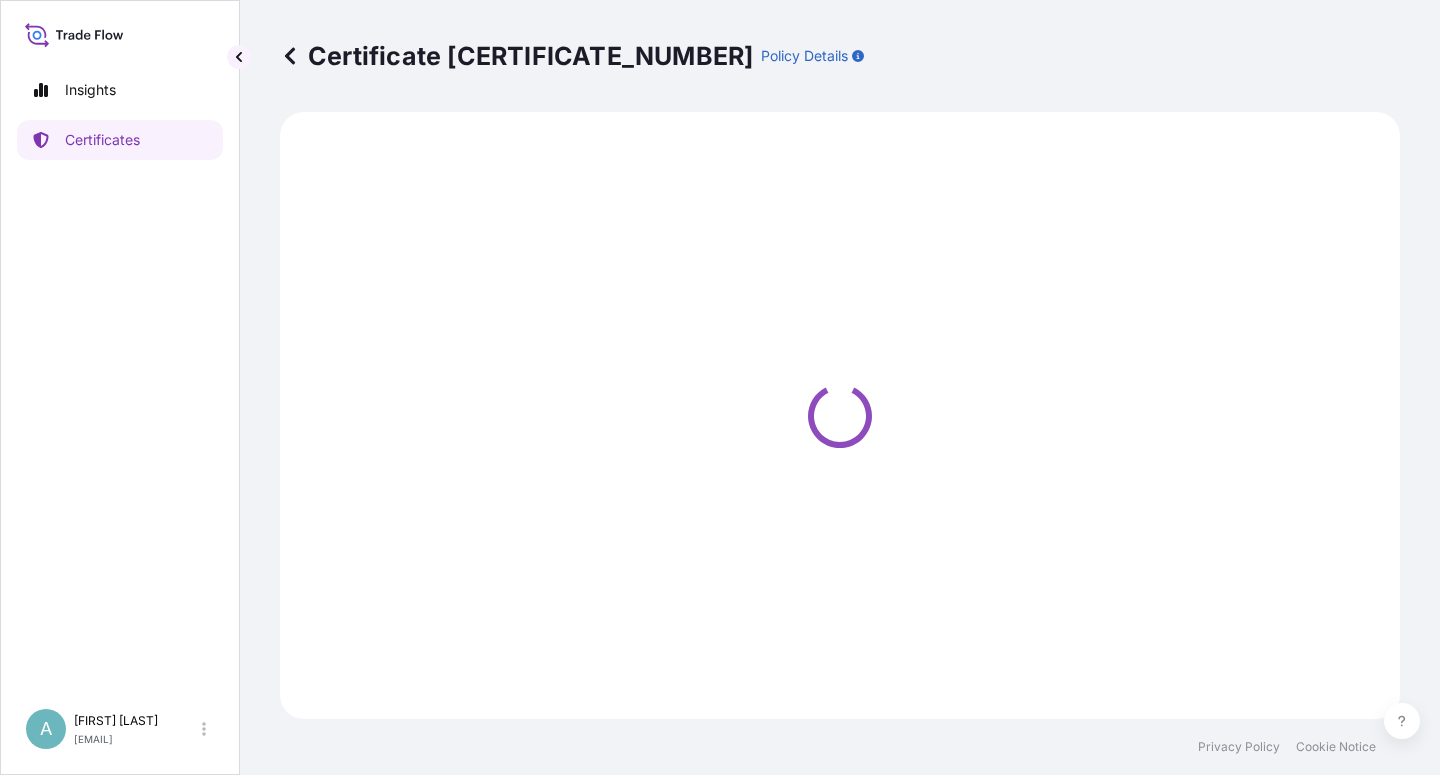 select on "Sea" 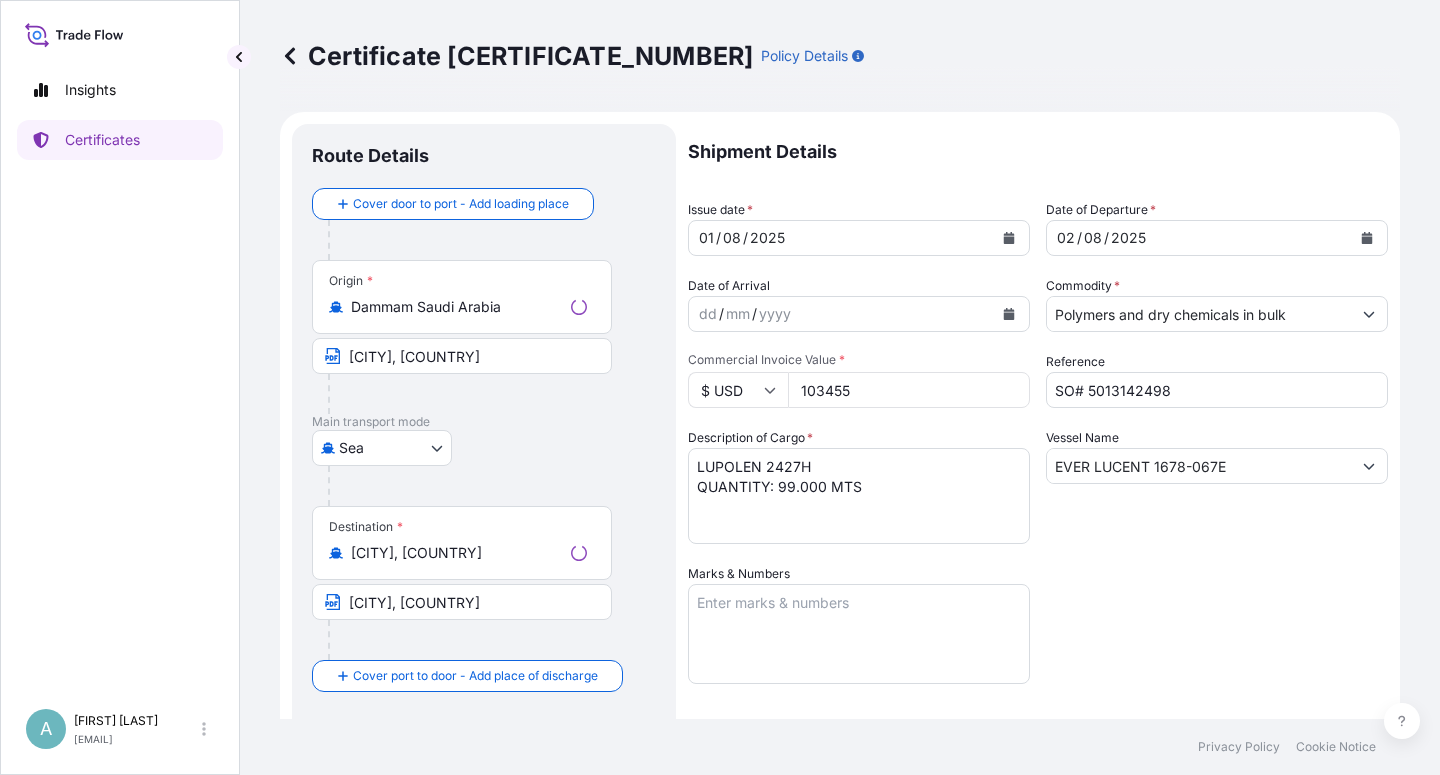 select on "32034" 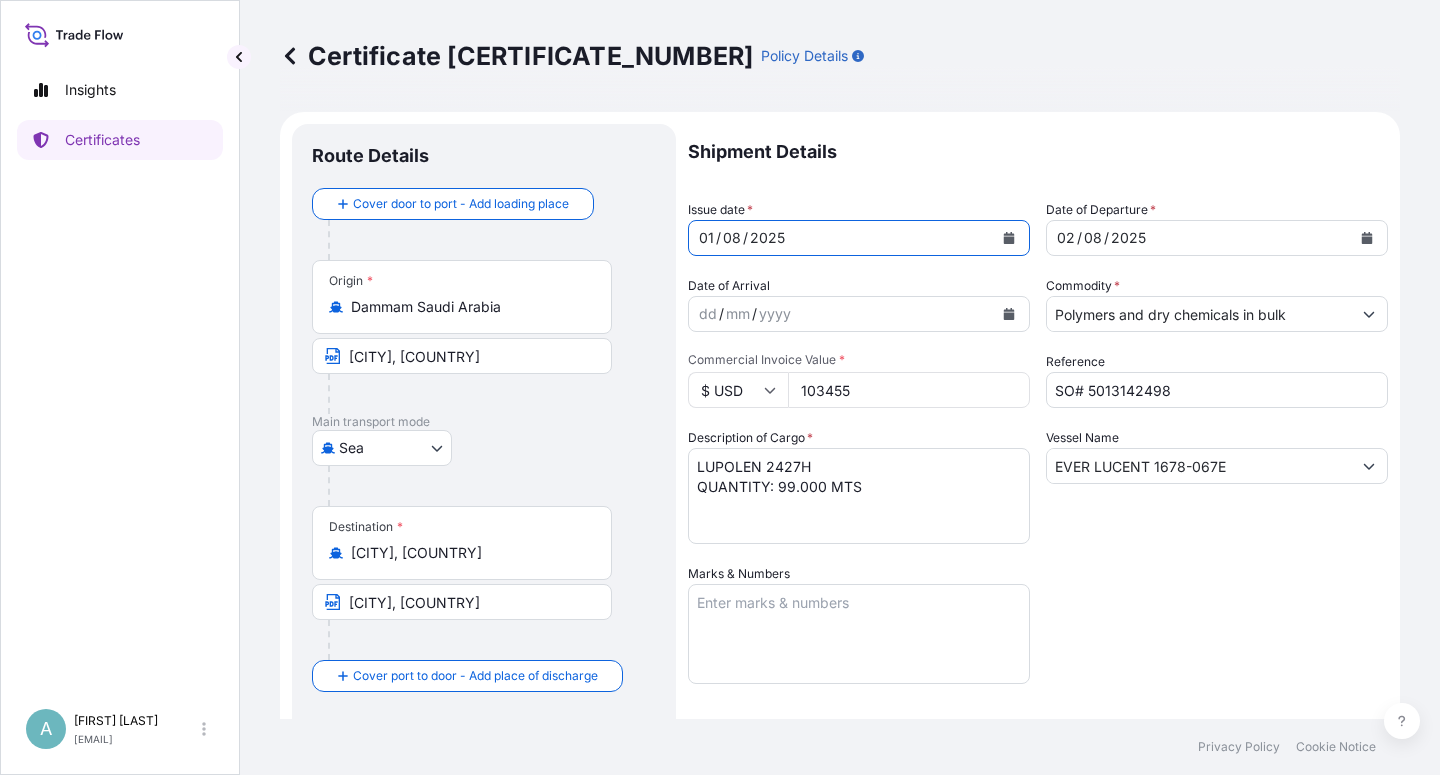 click 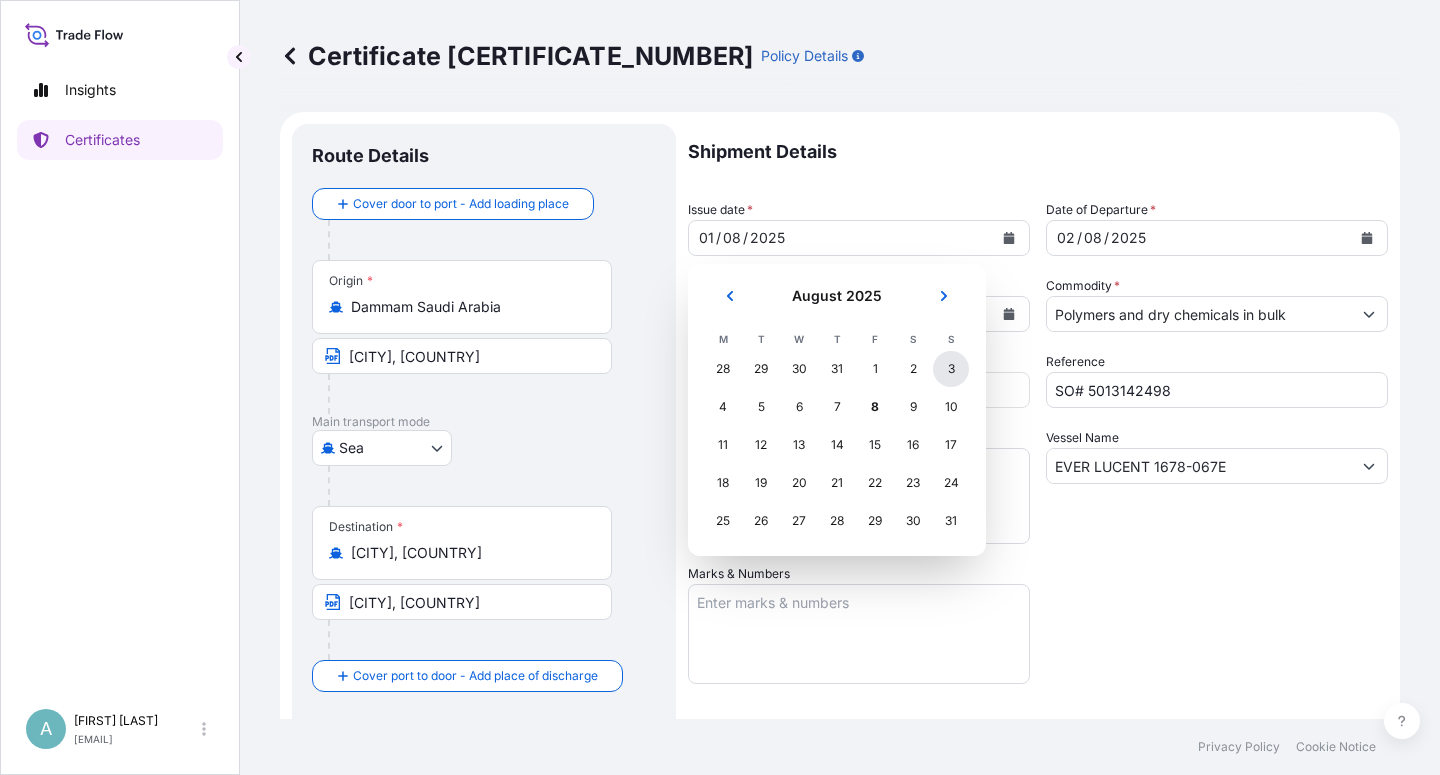 click on "3" at bounding box center [951, 369] 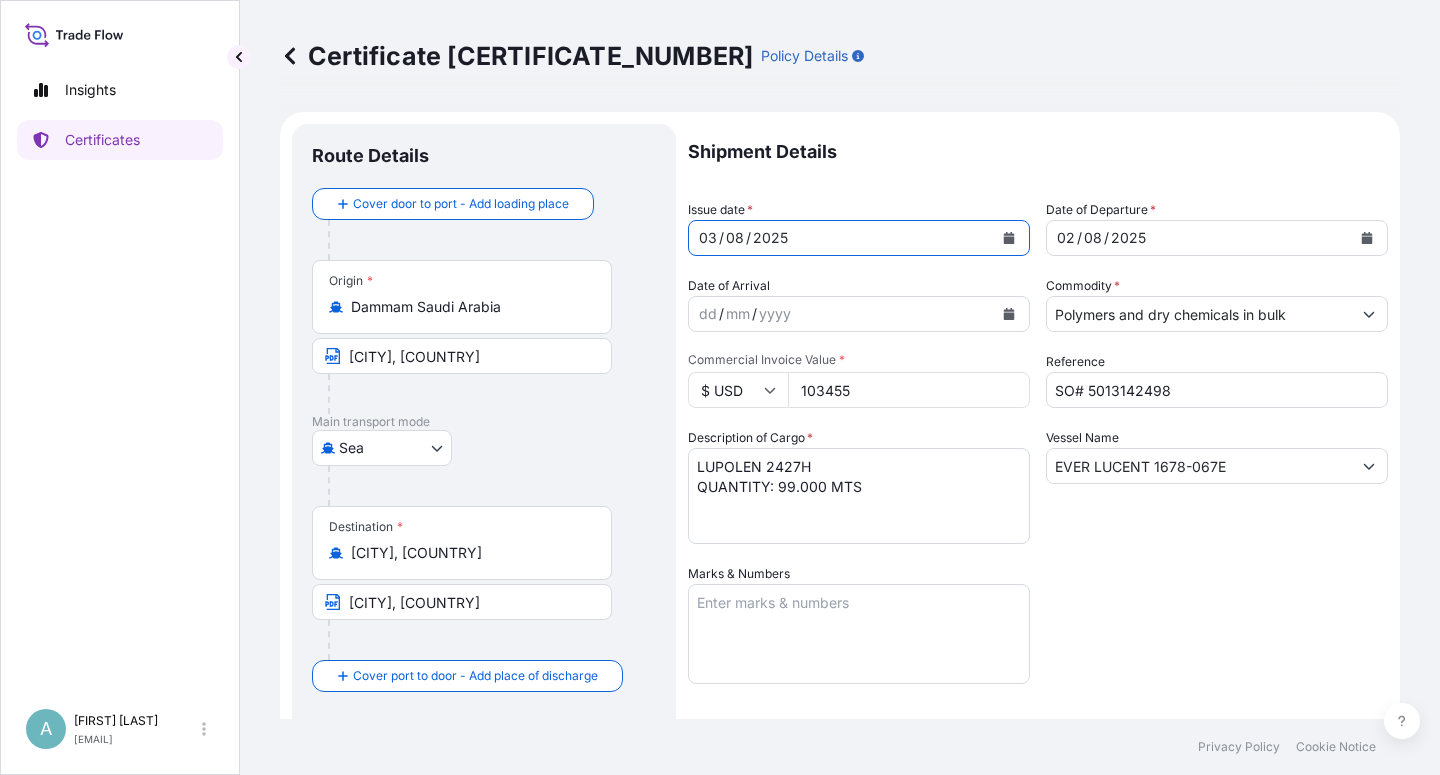 click 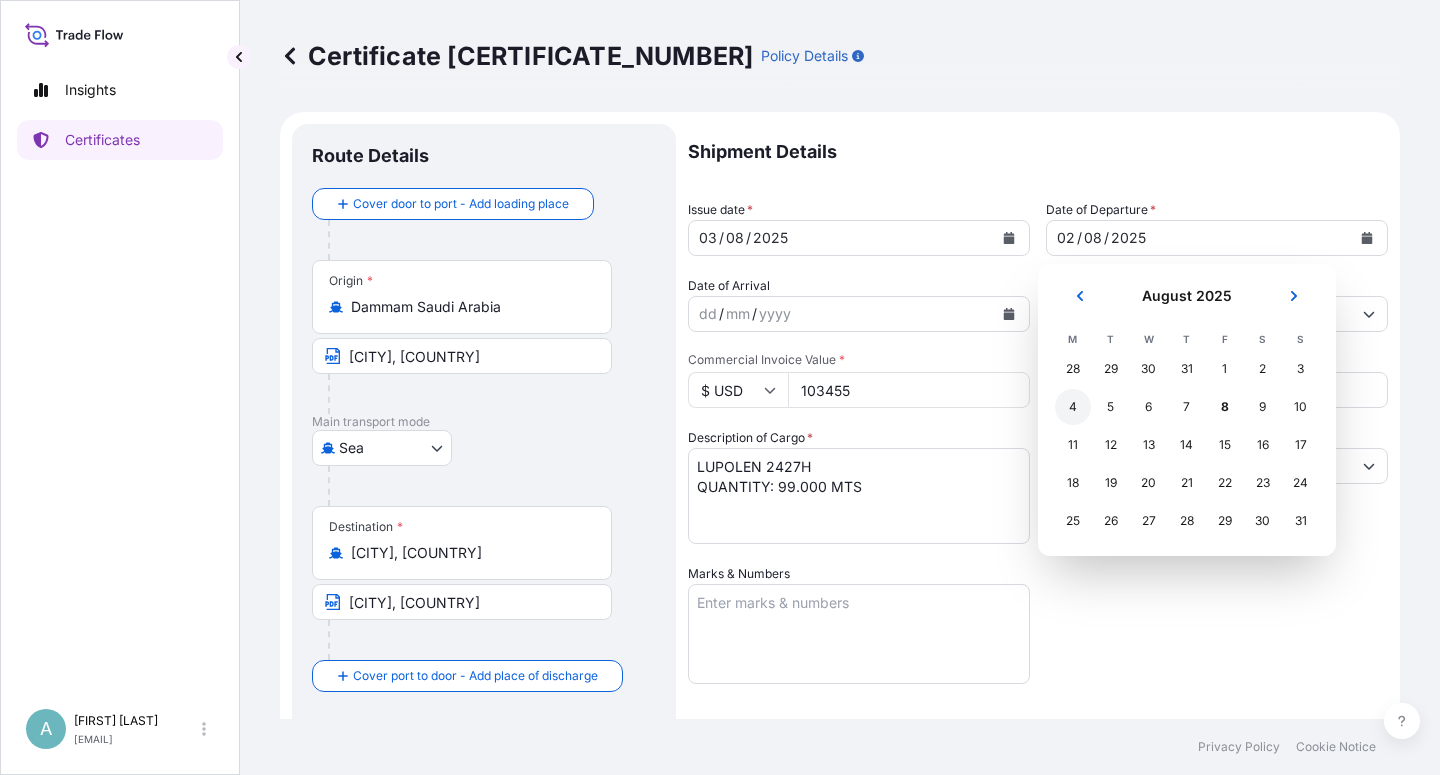 click on "4" at bounding box center [1073, 407] 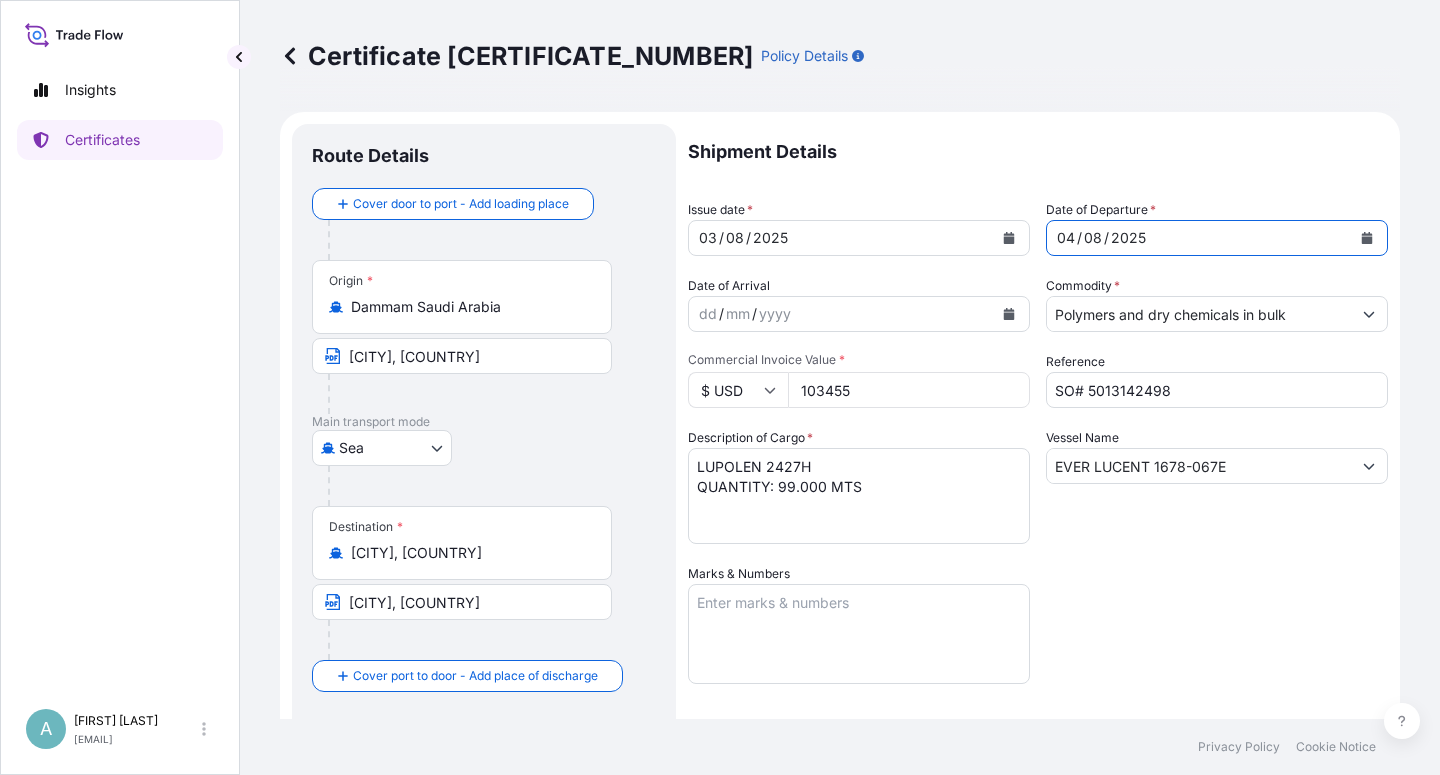 drag, startPoint x: 1174, startPoint y: 588, endPoint x: 1248, endPoint y: 547, distance: 84.59905 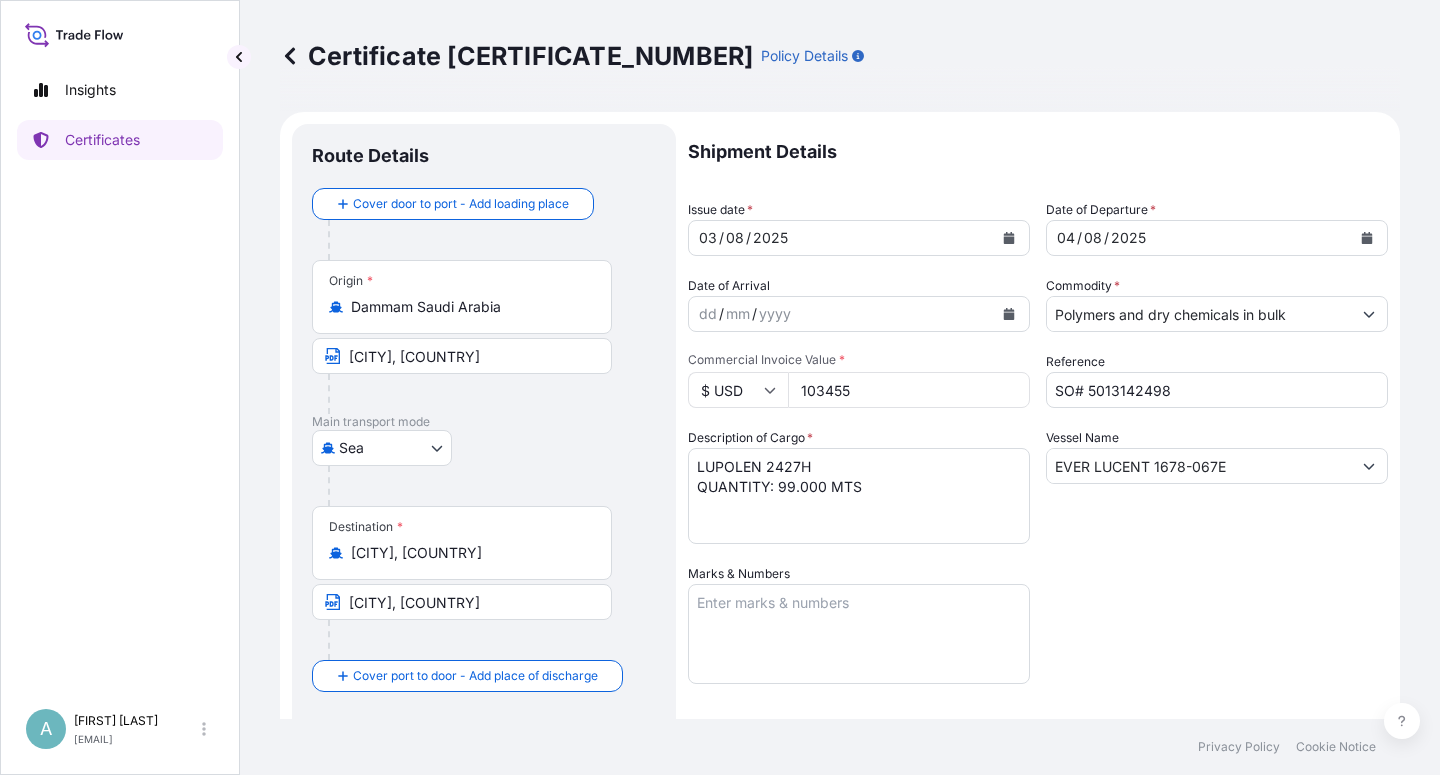 scroll, scrollTop: 490, scrollLeft: 0, axis: vertical 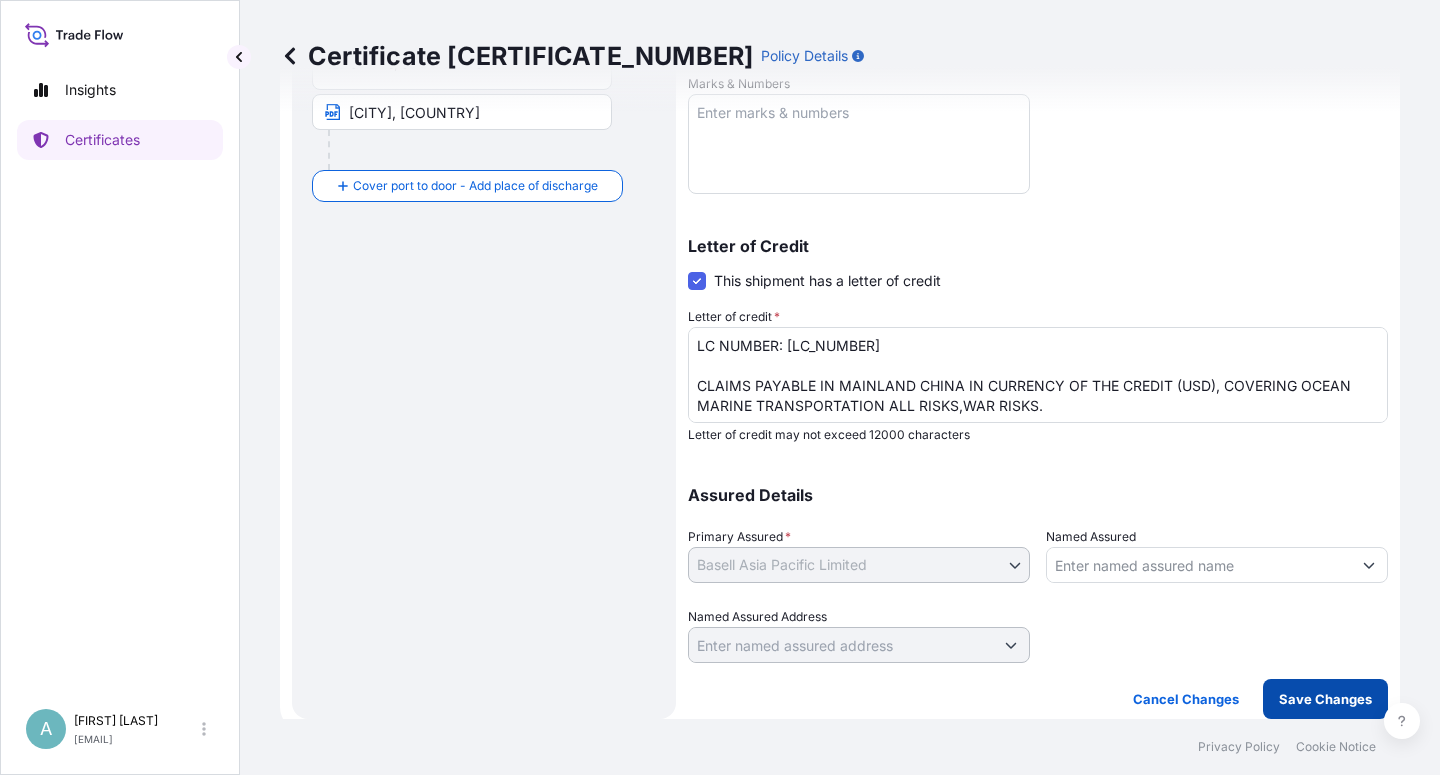 click on "Save Changes" at bounding box center [1325, 699] 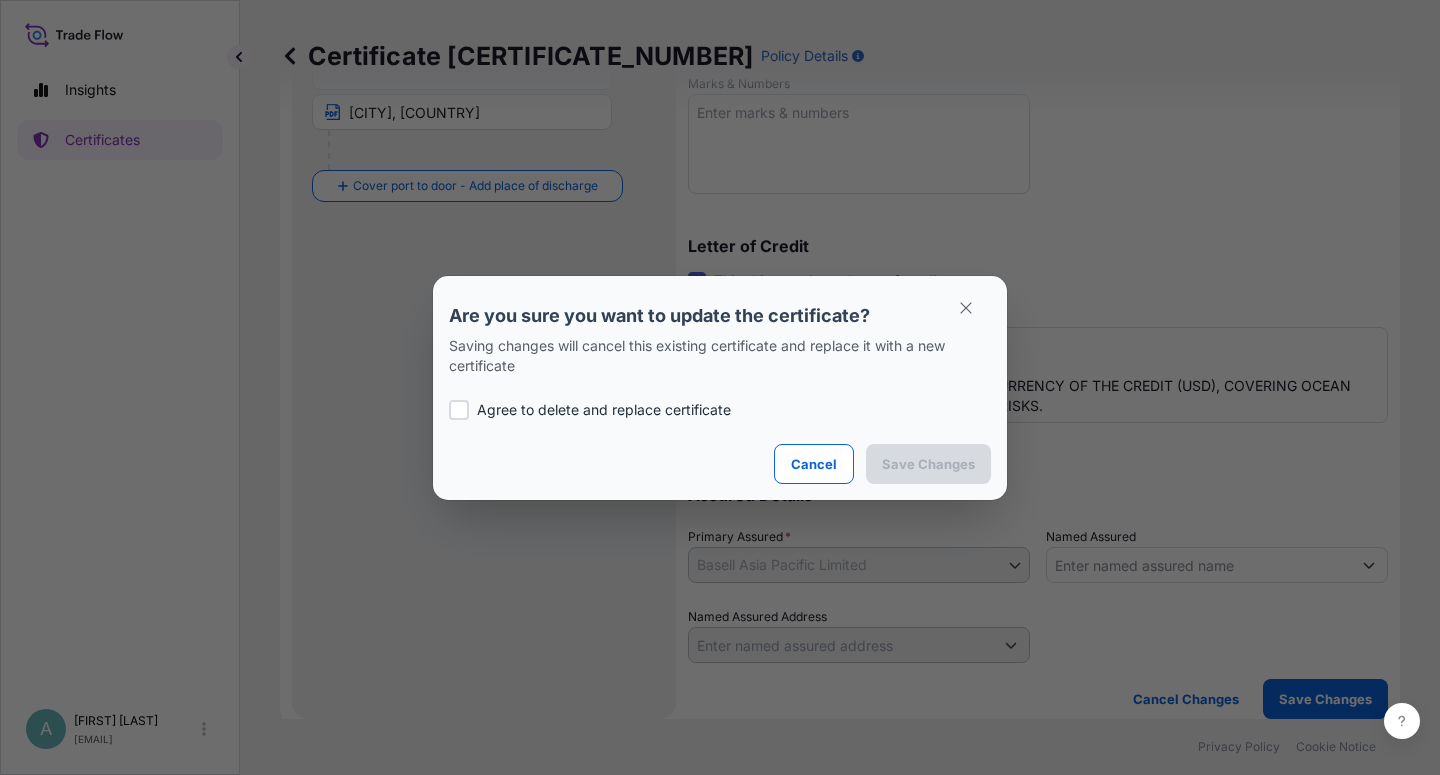 click on "Agree to delete and replace certificate" at bounding box center (604, 410) 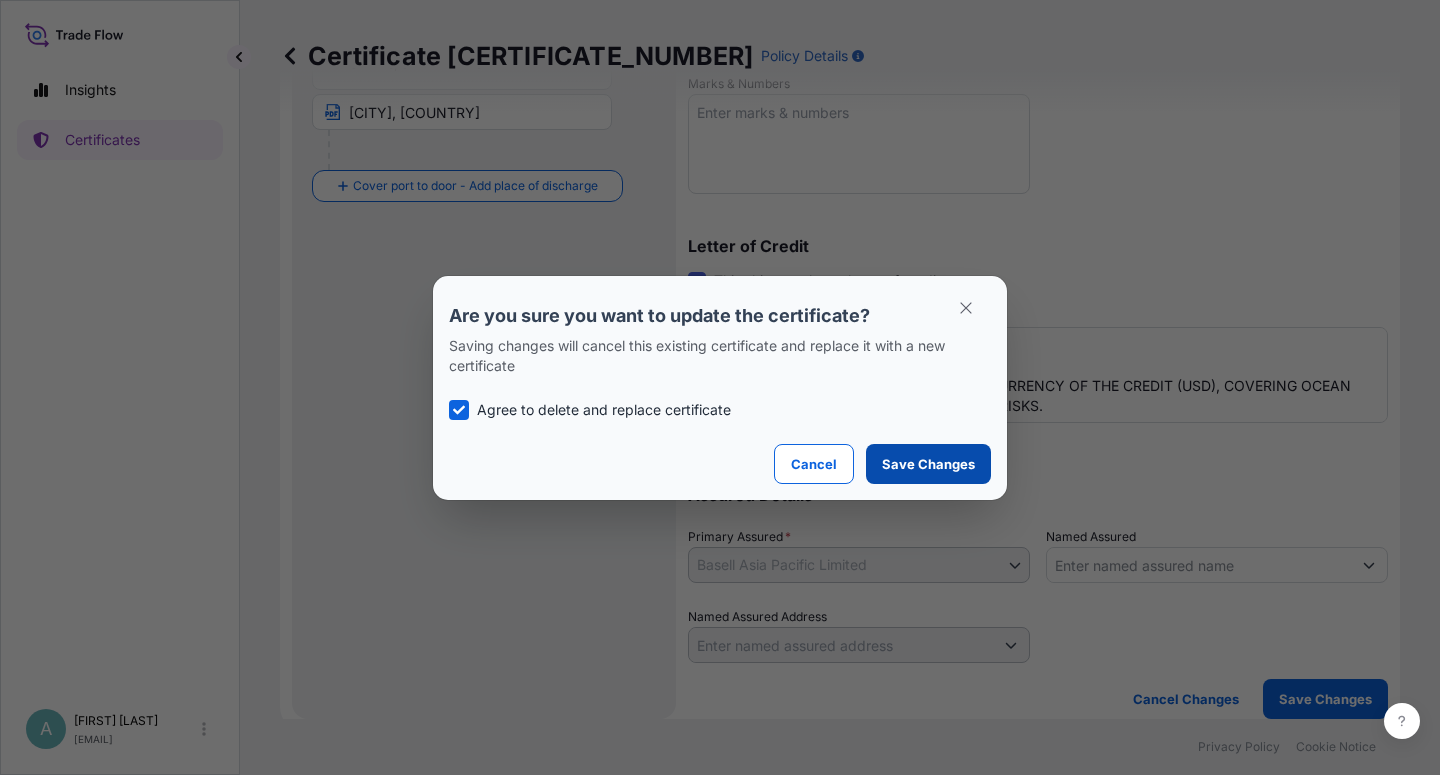 click on "Save Changes" at bounding box center [928, 464] 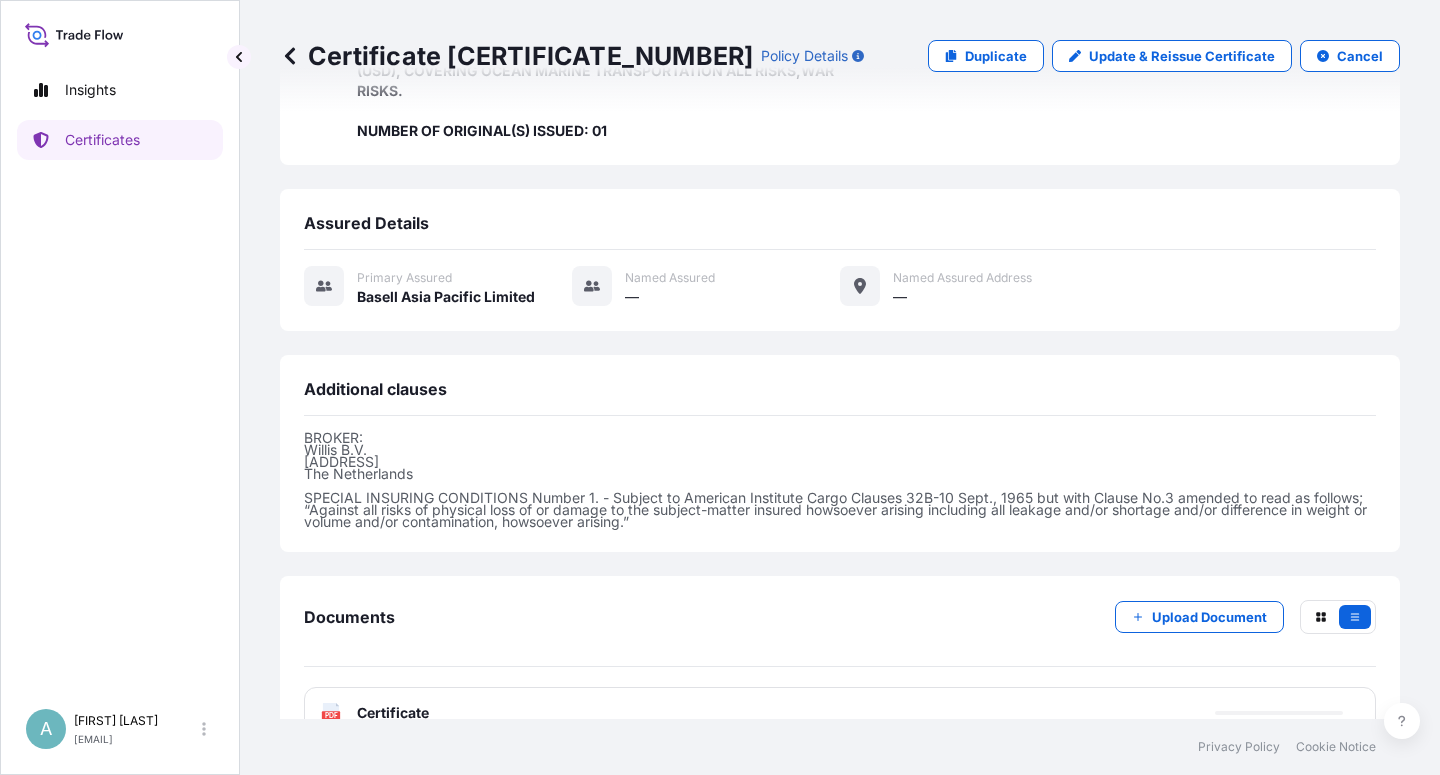 scroll, scrollTop: 534, scrollLeft: 0, axis: vertical 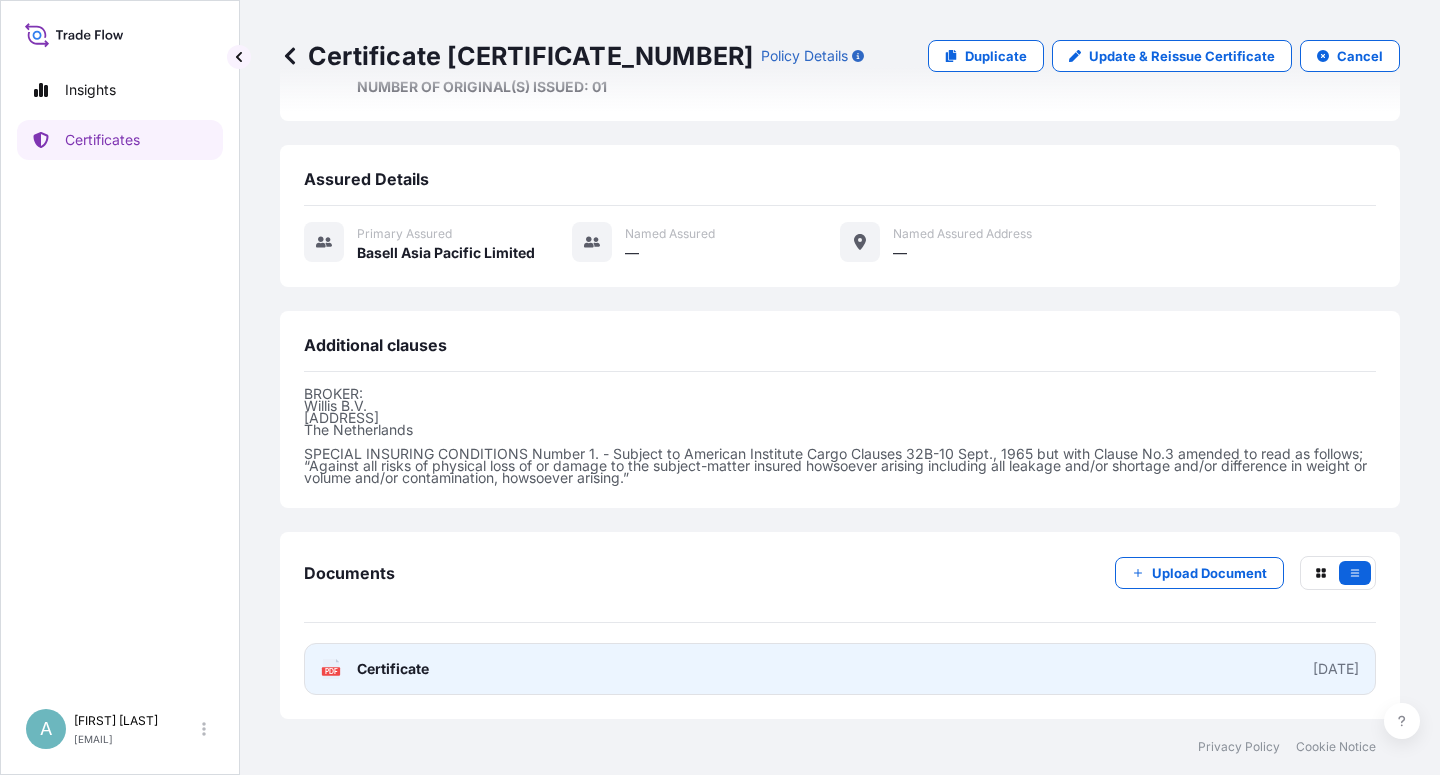 click on "PDF Certificate [DATE]" at bounding box center [840, 669] 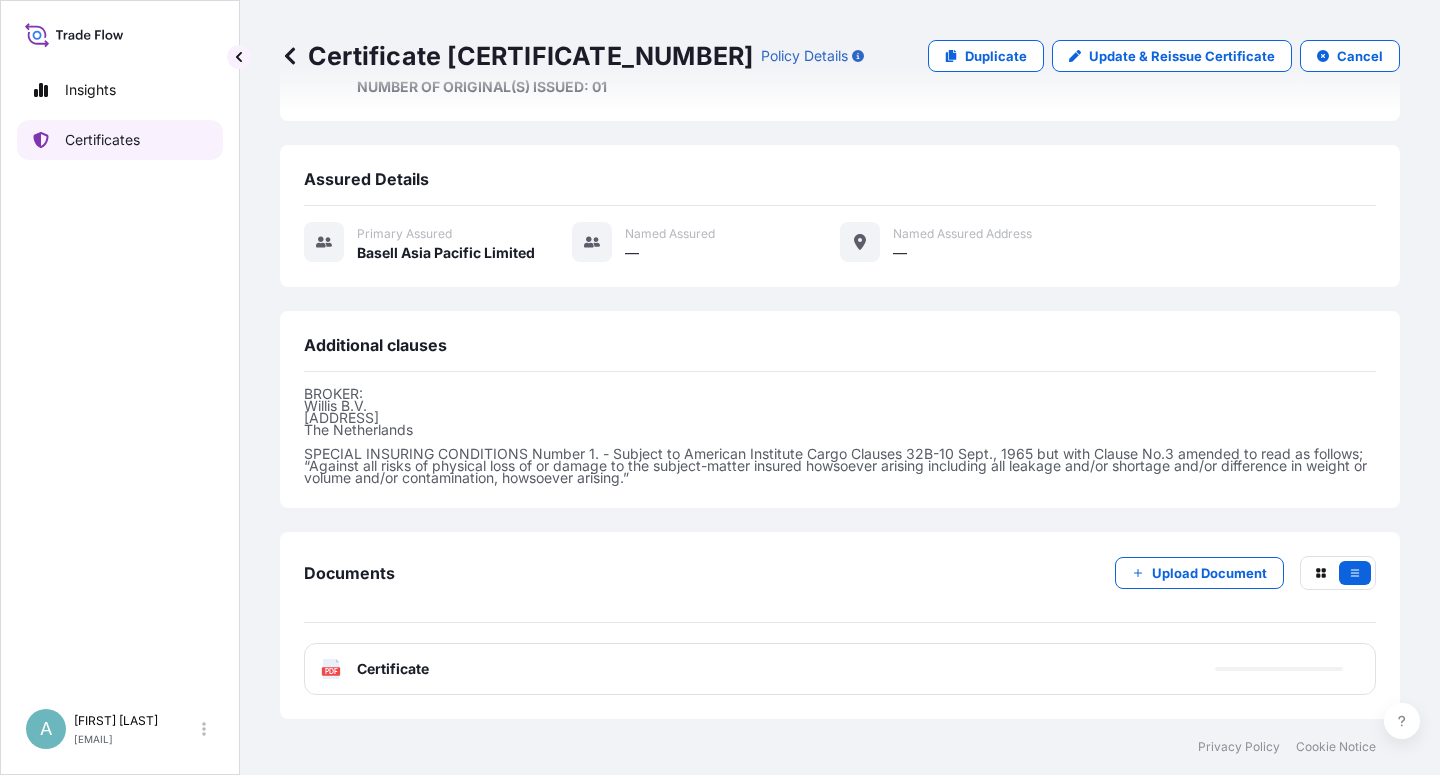 click on "Certificates" at bounding box center [120, 140] 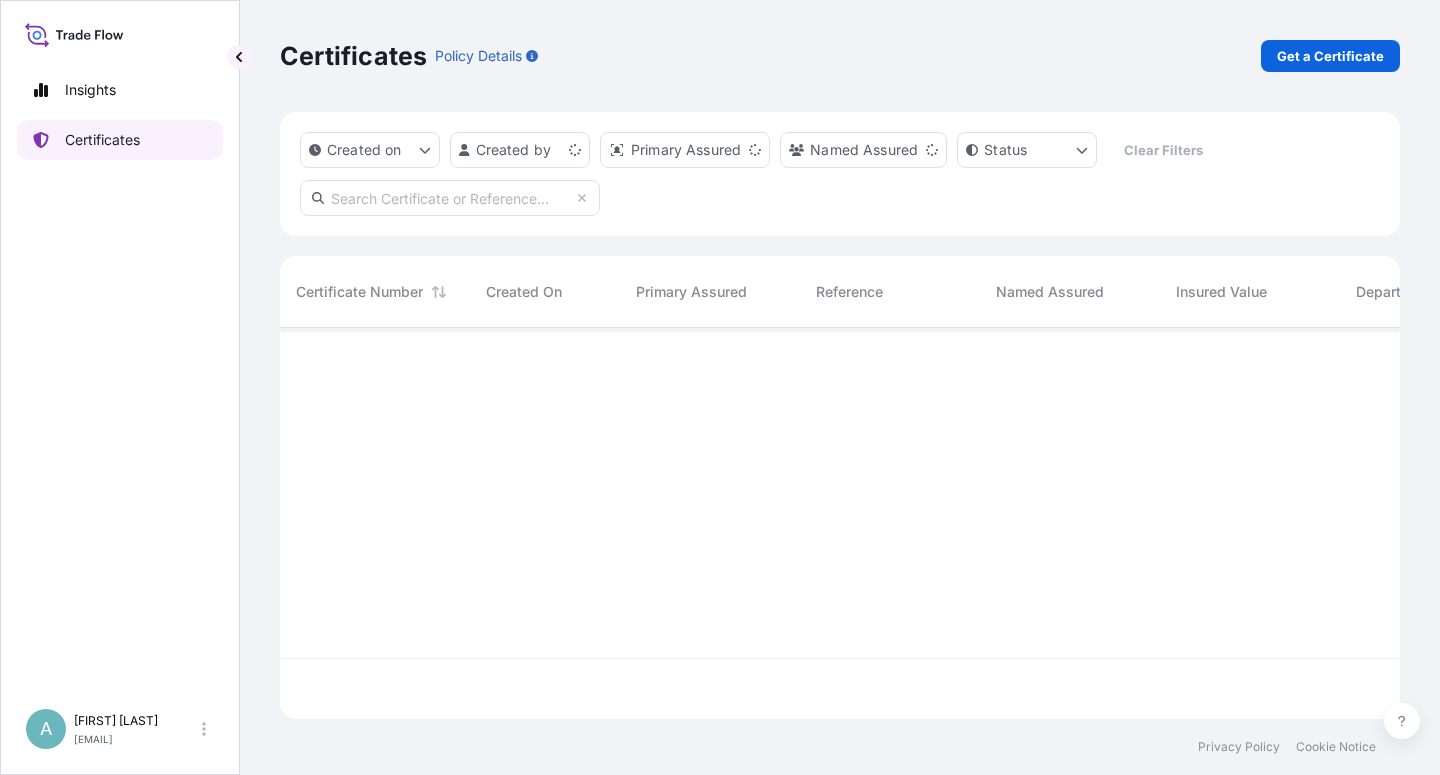 scroll, scrollTop: 0, scrollLeft: 0, axis: both 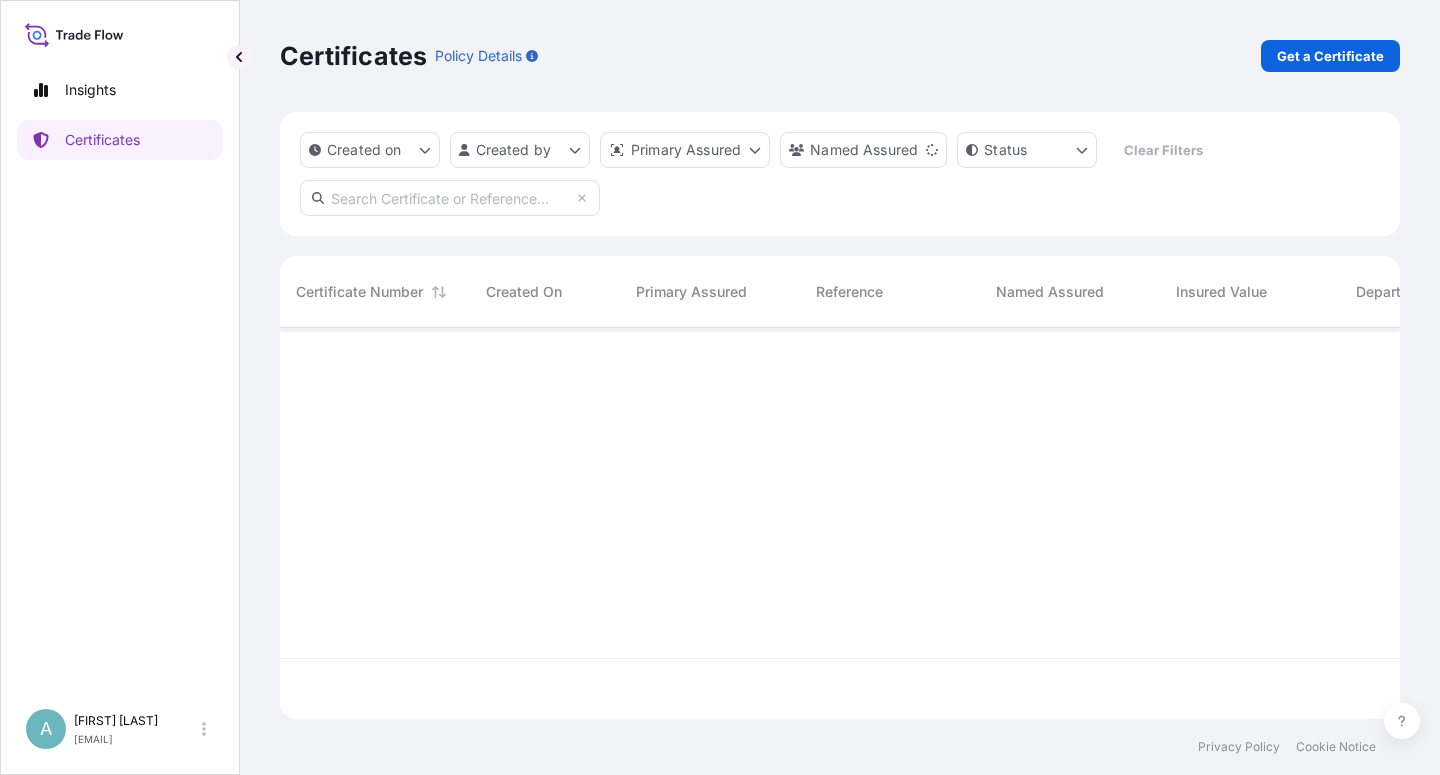 click at bounding box center [450, 198] 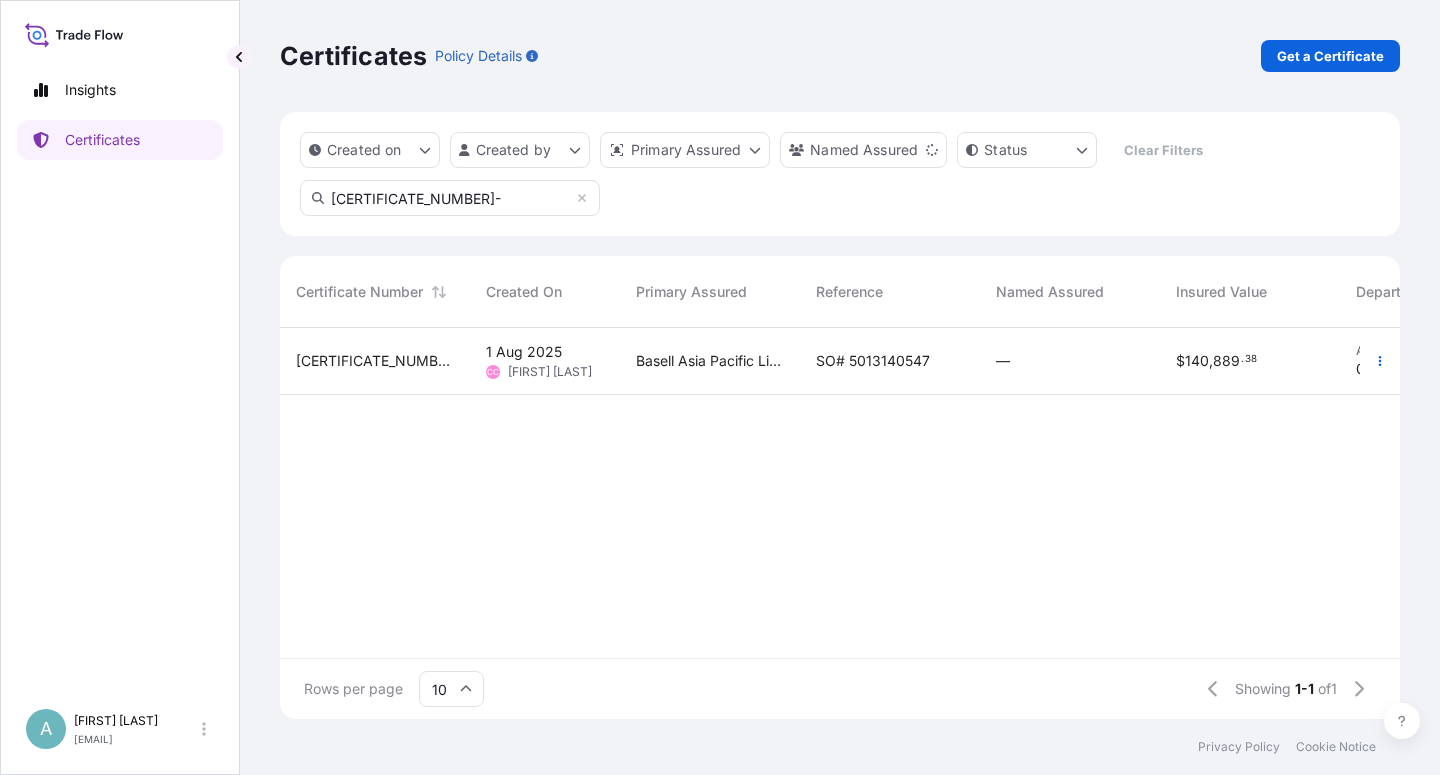 type on "[CERTIFICATE_NUMBER]-" 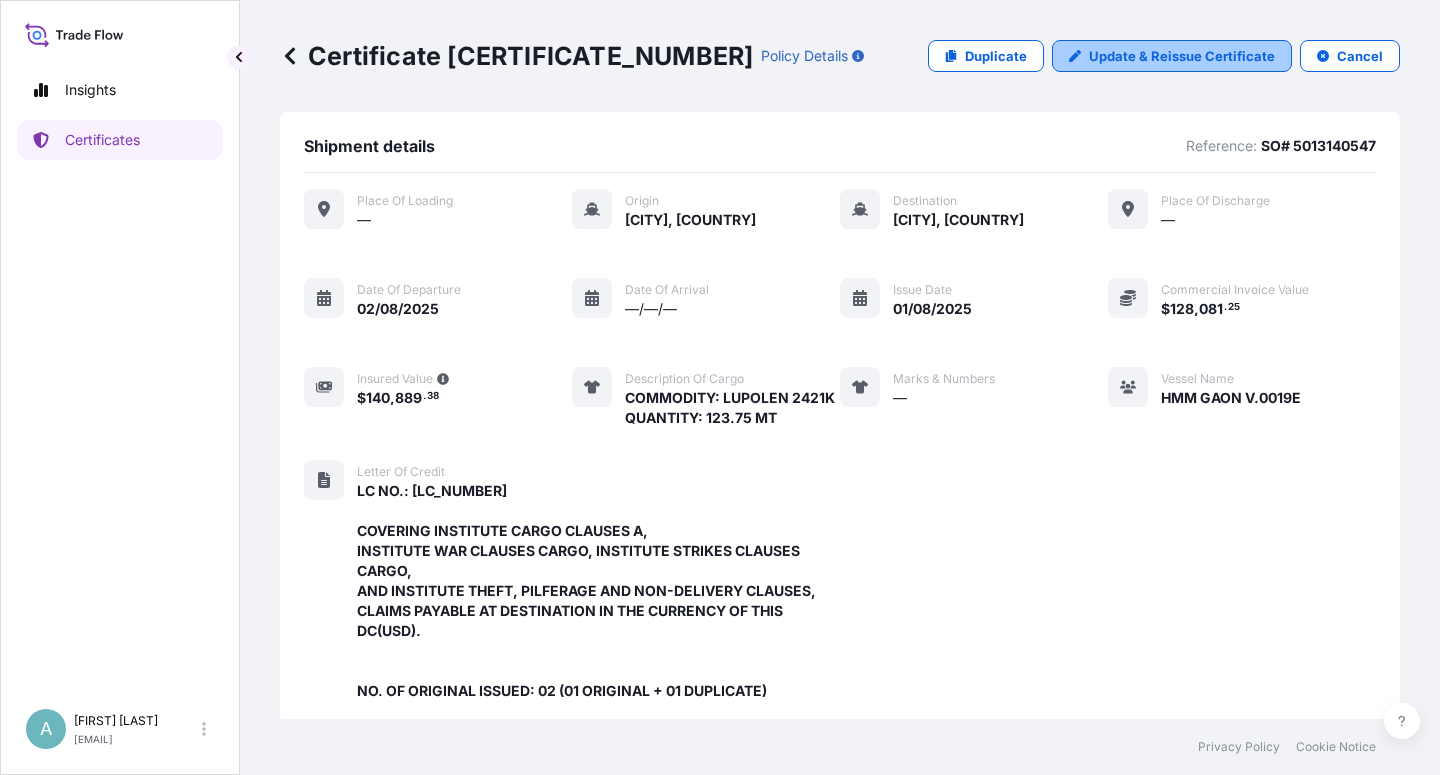 click on "Update & Reissue Certificate" at bounding box center (1172, 56) 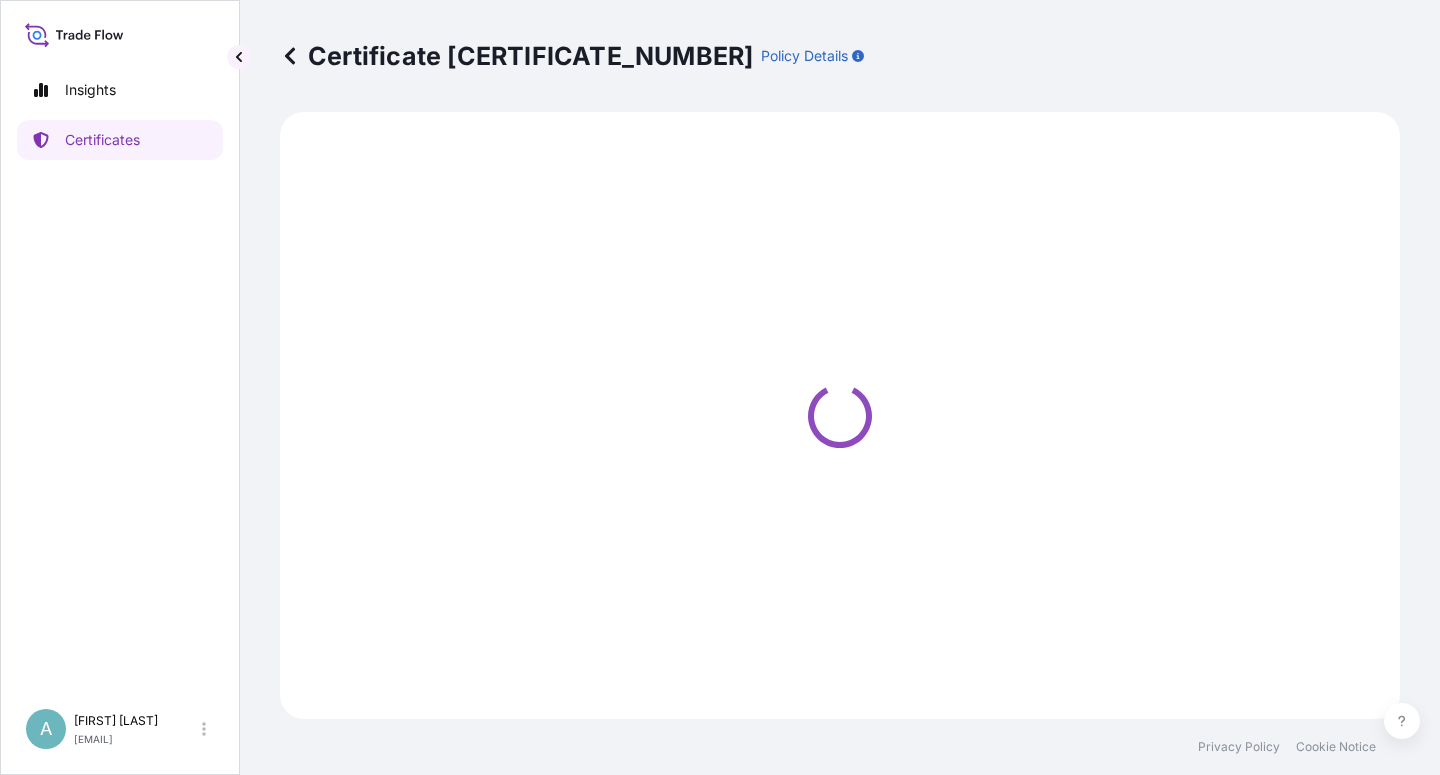 select on "Sea" 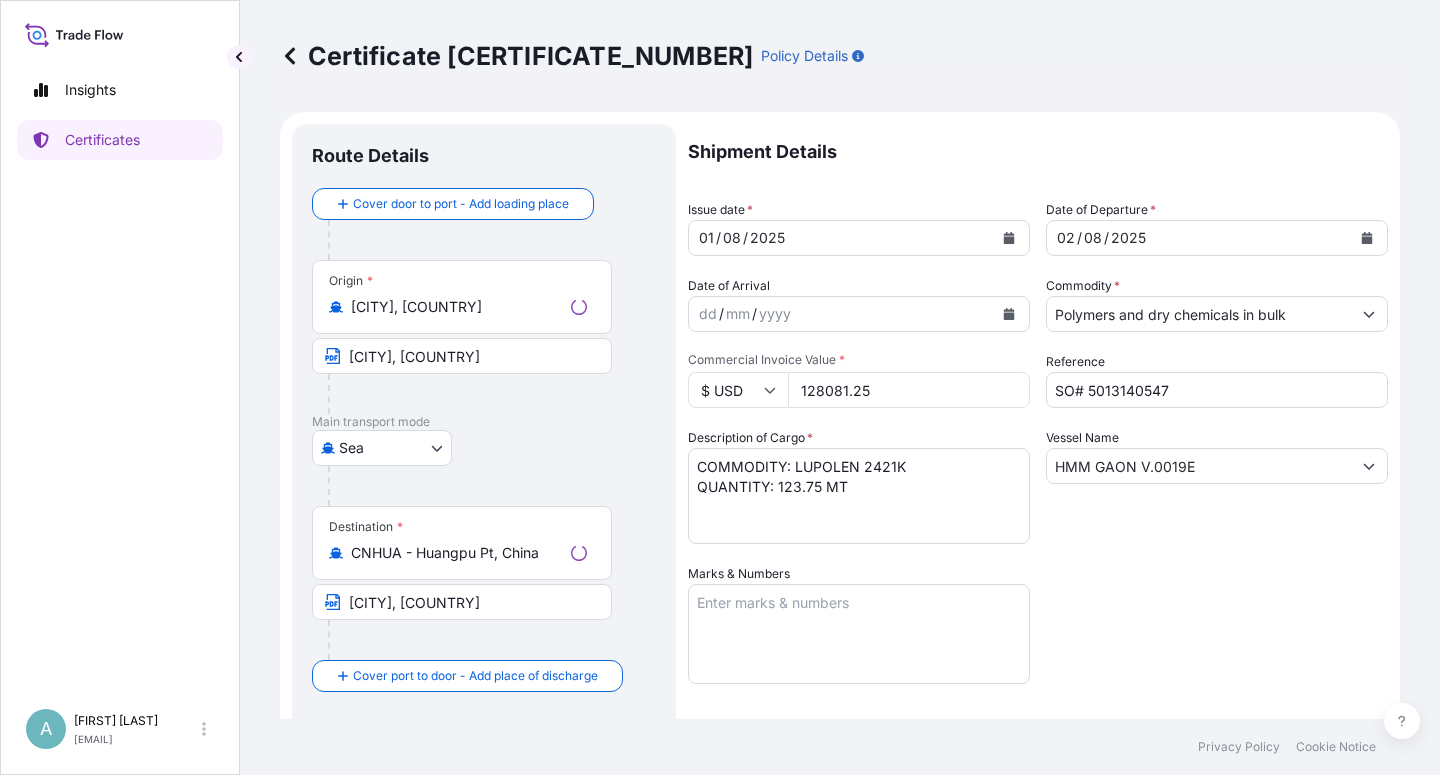 select on "32034" 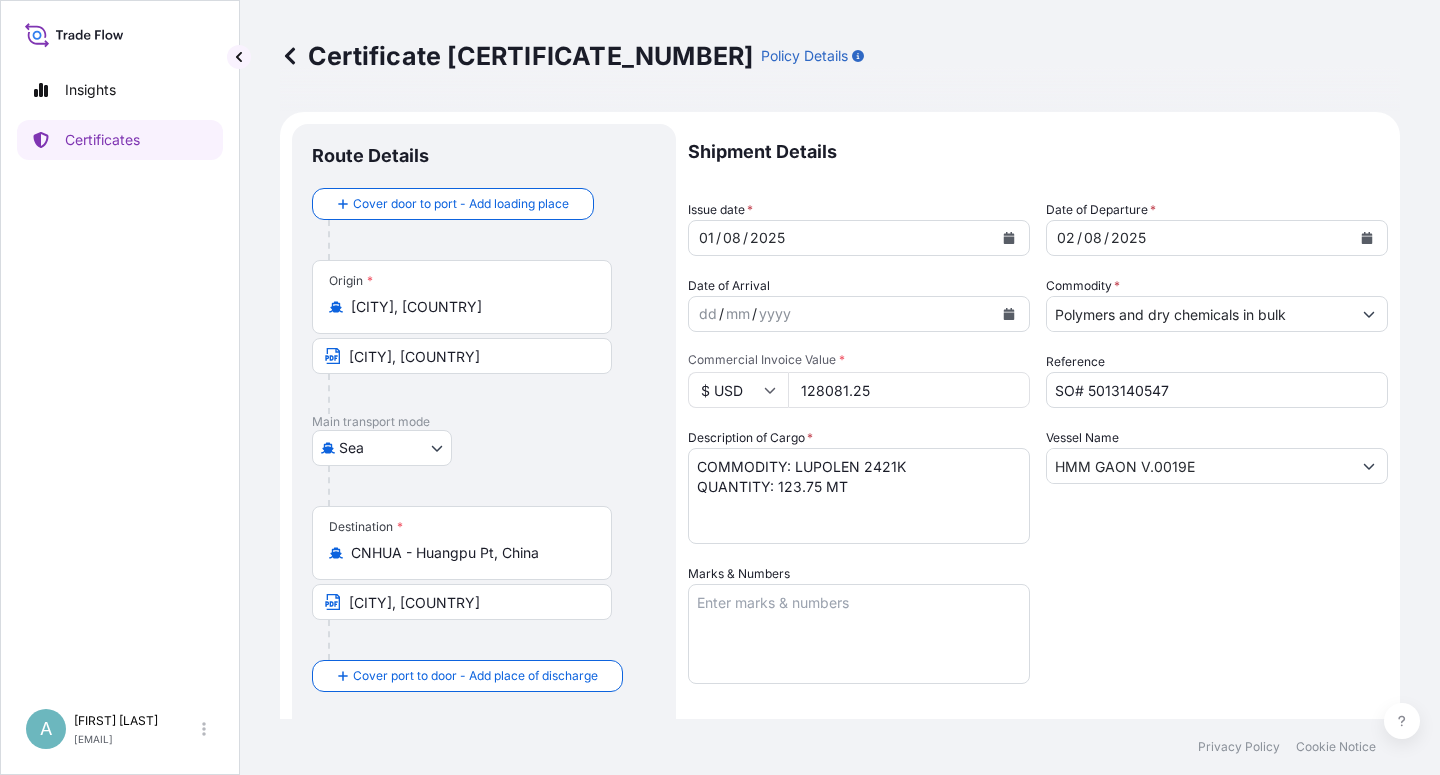 click at bounding box center [1009, 238] 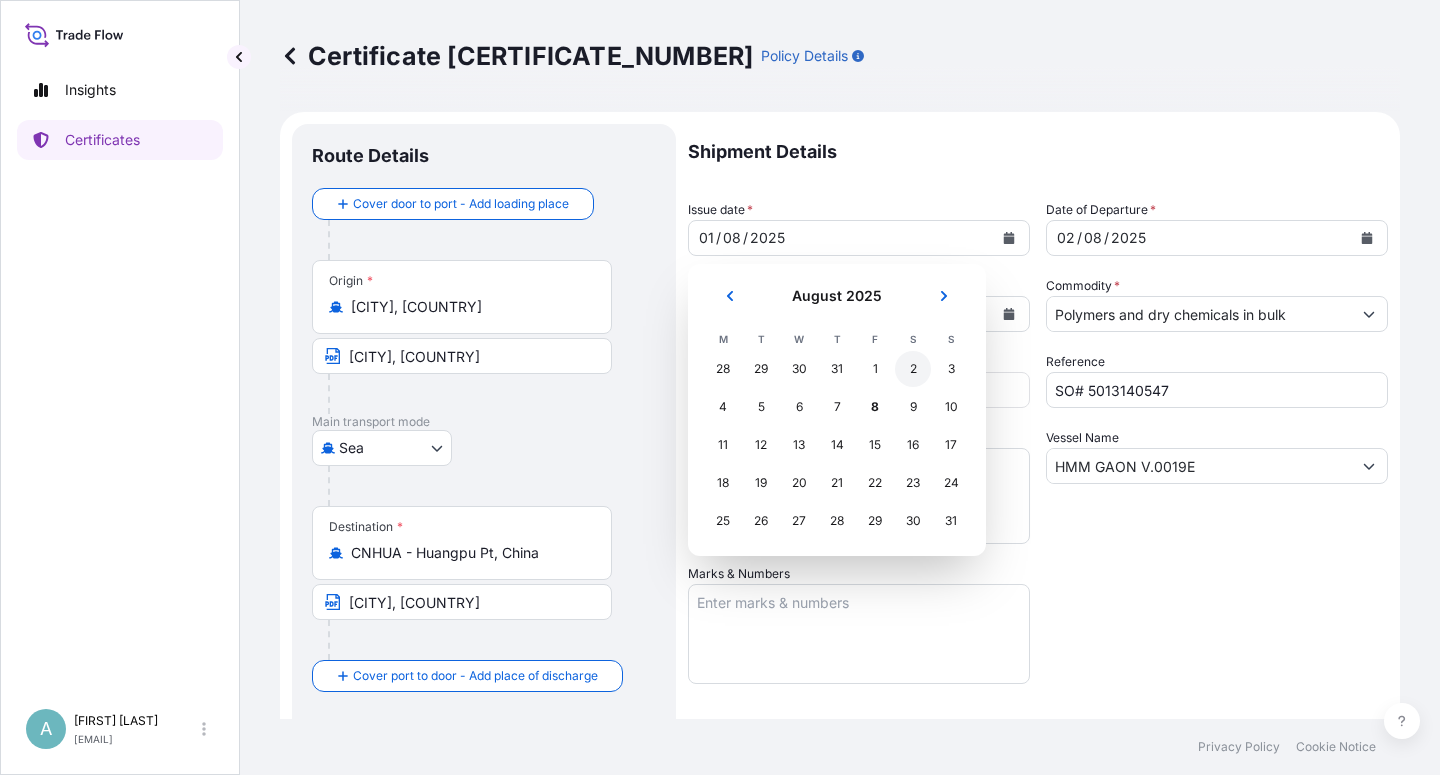 click on "2" at bounding box center (913, 369) 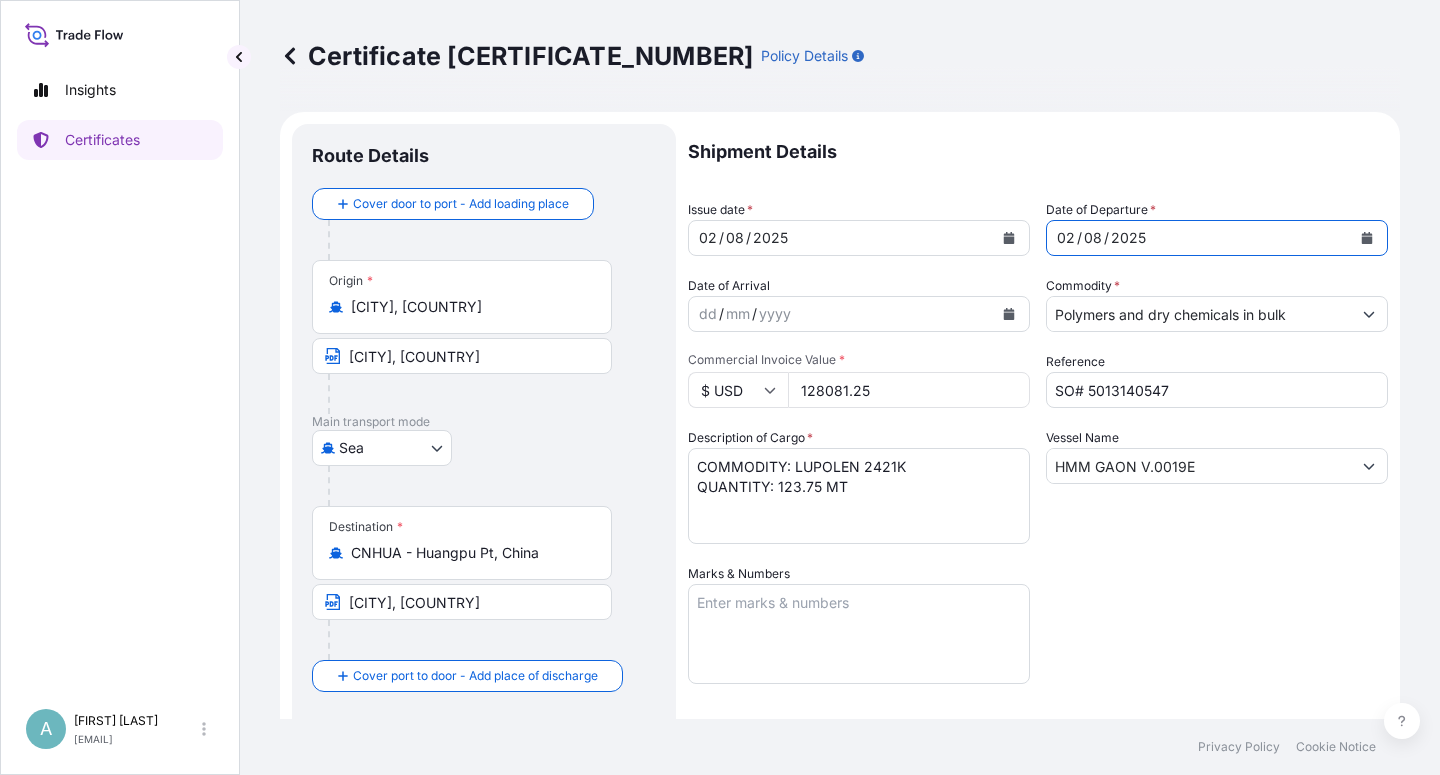 click at bounding box center (1367, 238) 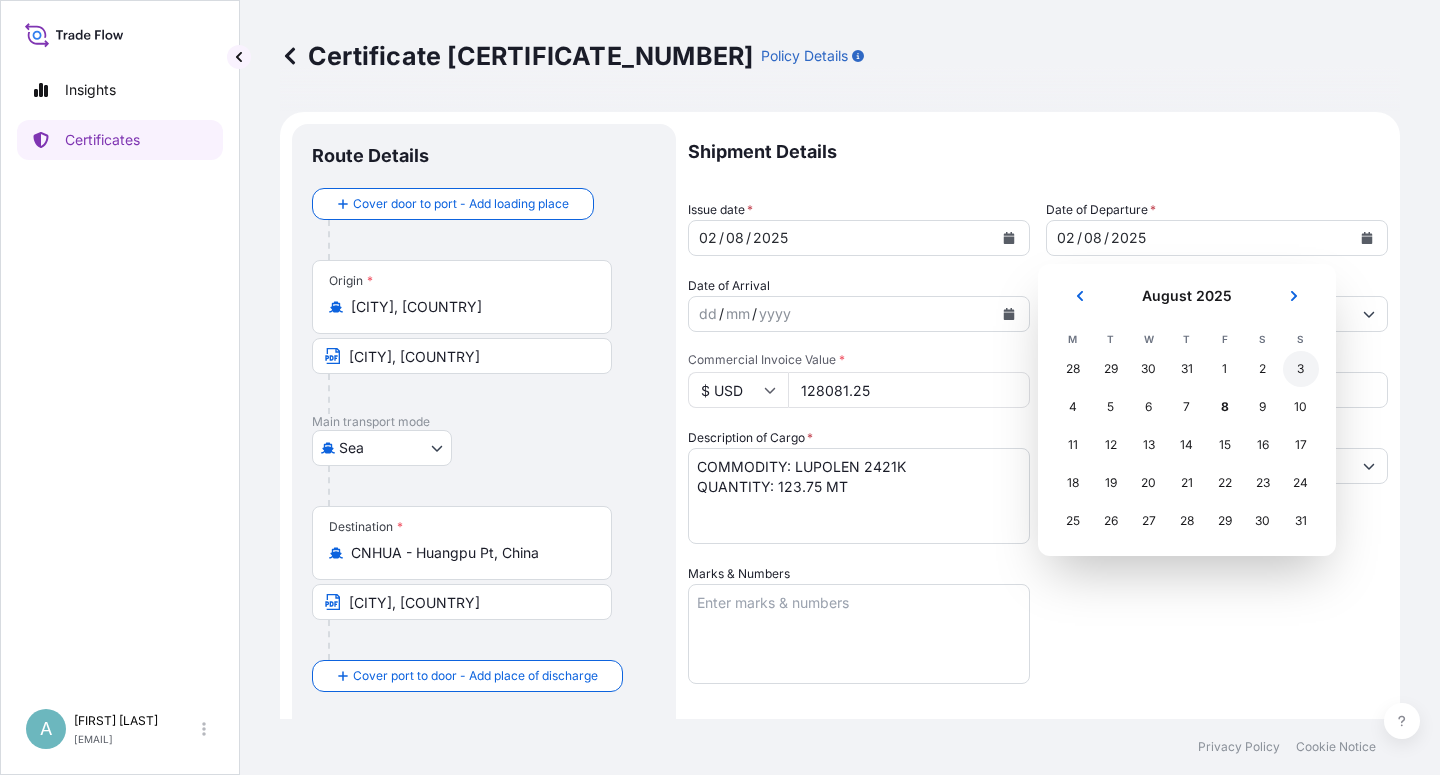 click on "3" at bounding box center (1301, 369) 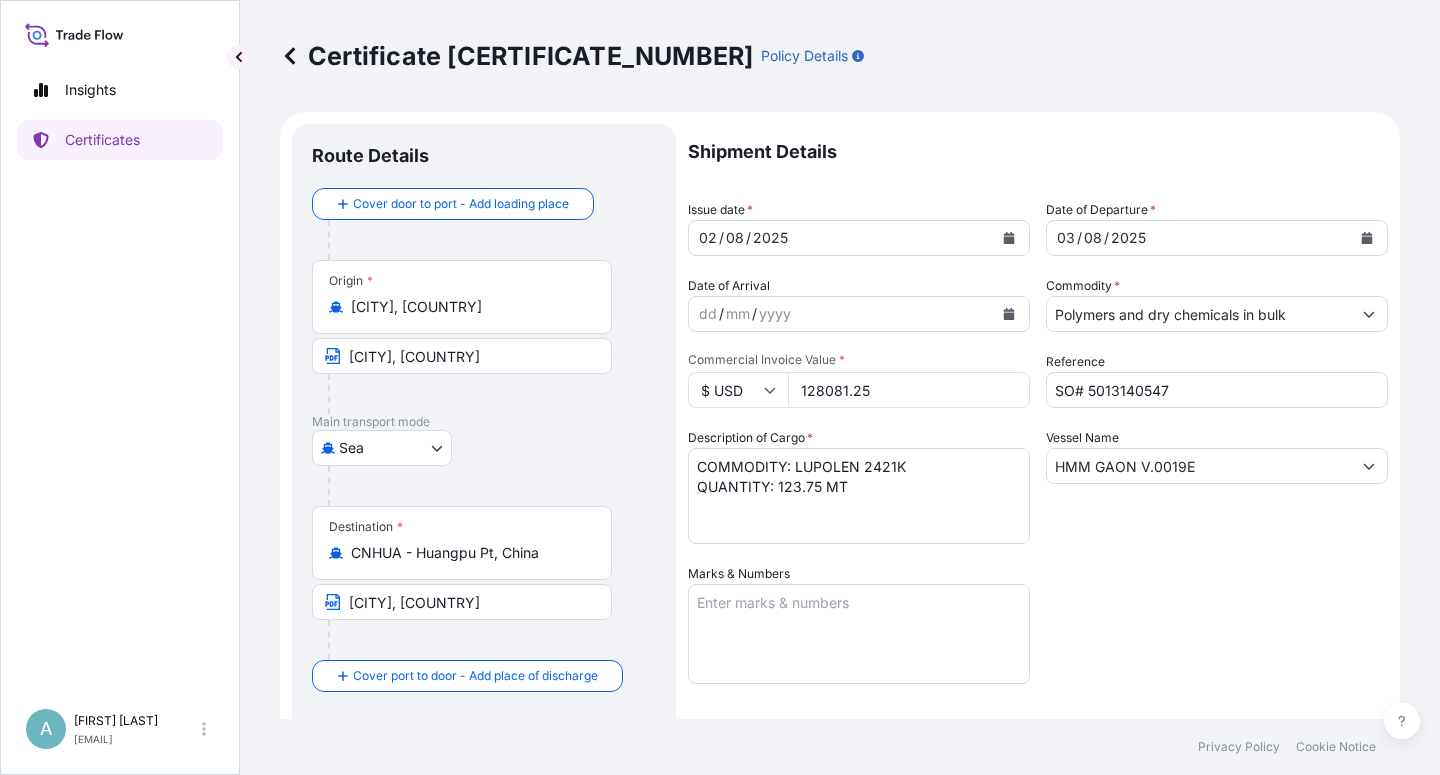 drag, startPoint x: 1187, startPoint y: 576, endPoint x: 1182, endPoint y: 556, distance: 20.615528 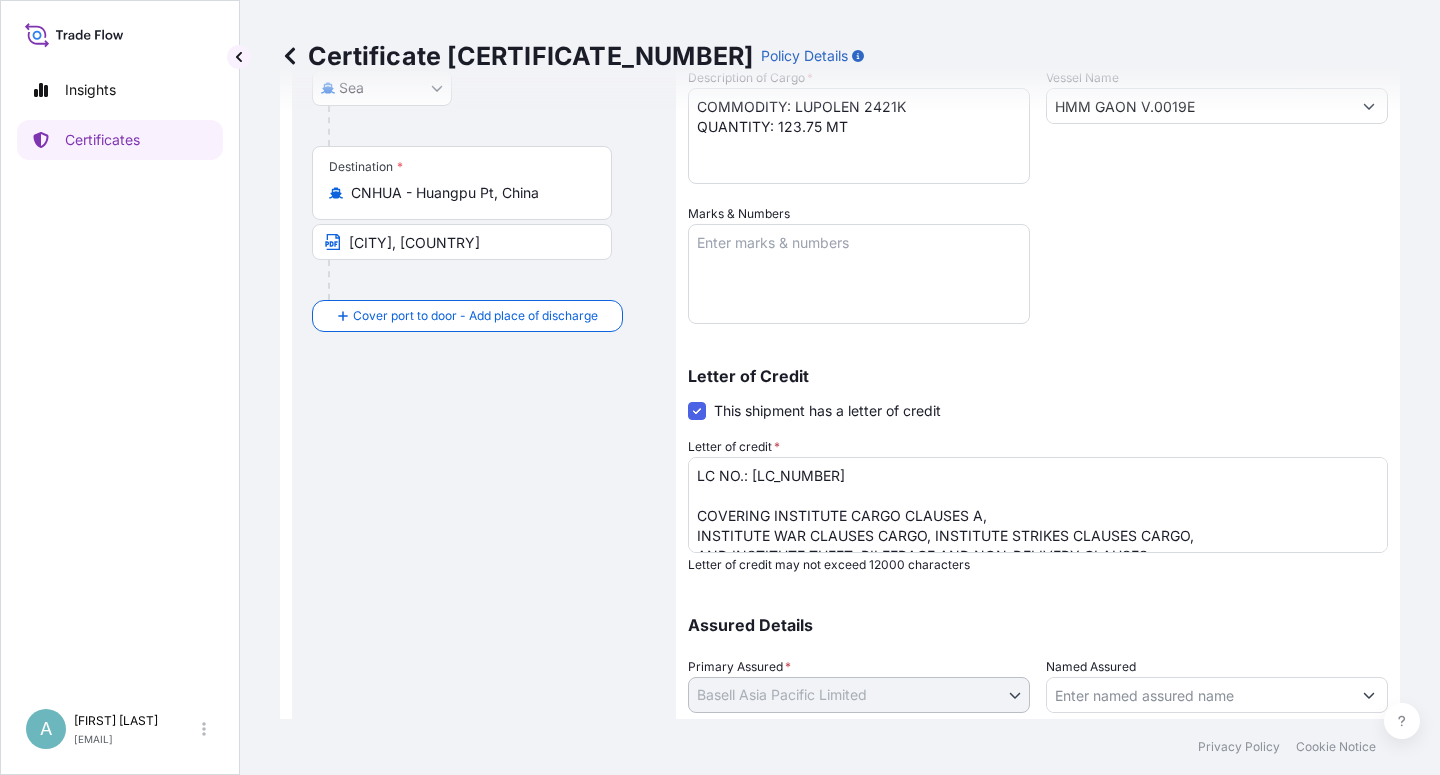 scroll, scrollTop: 490, scrollLeft: 0, axis: vertical 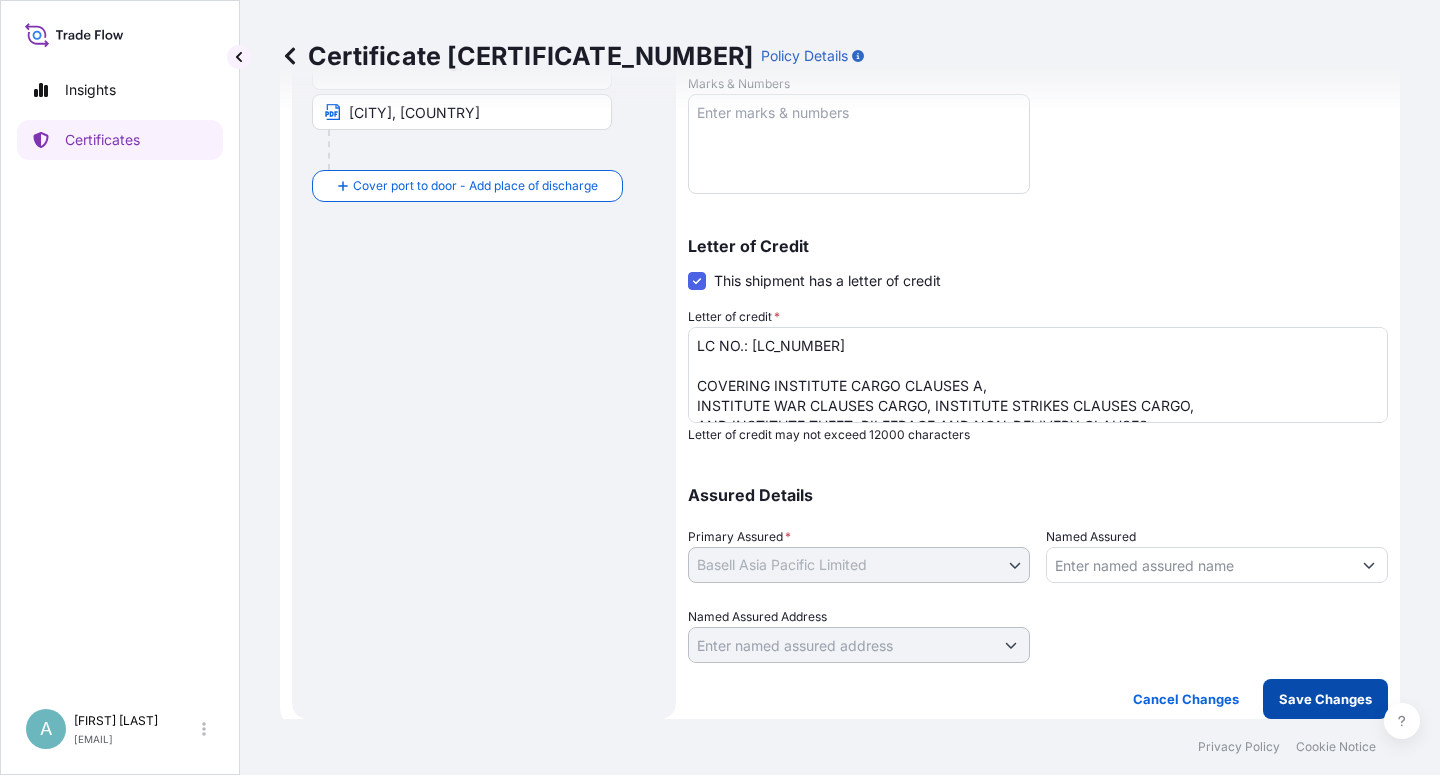 click on "Save Changes" at bounding box center [1325, 699] 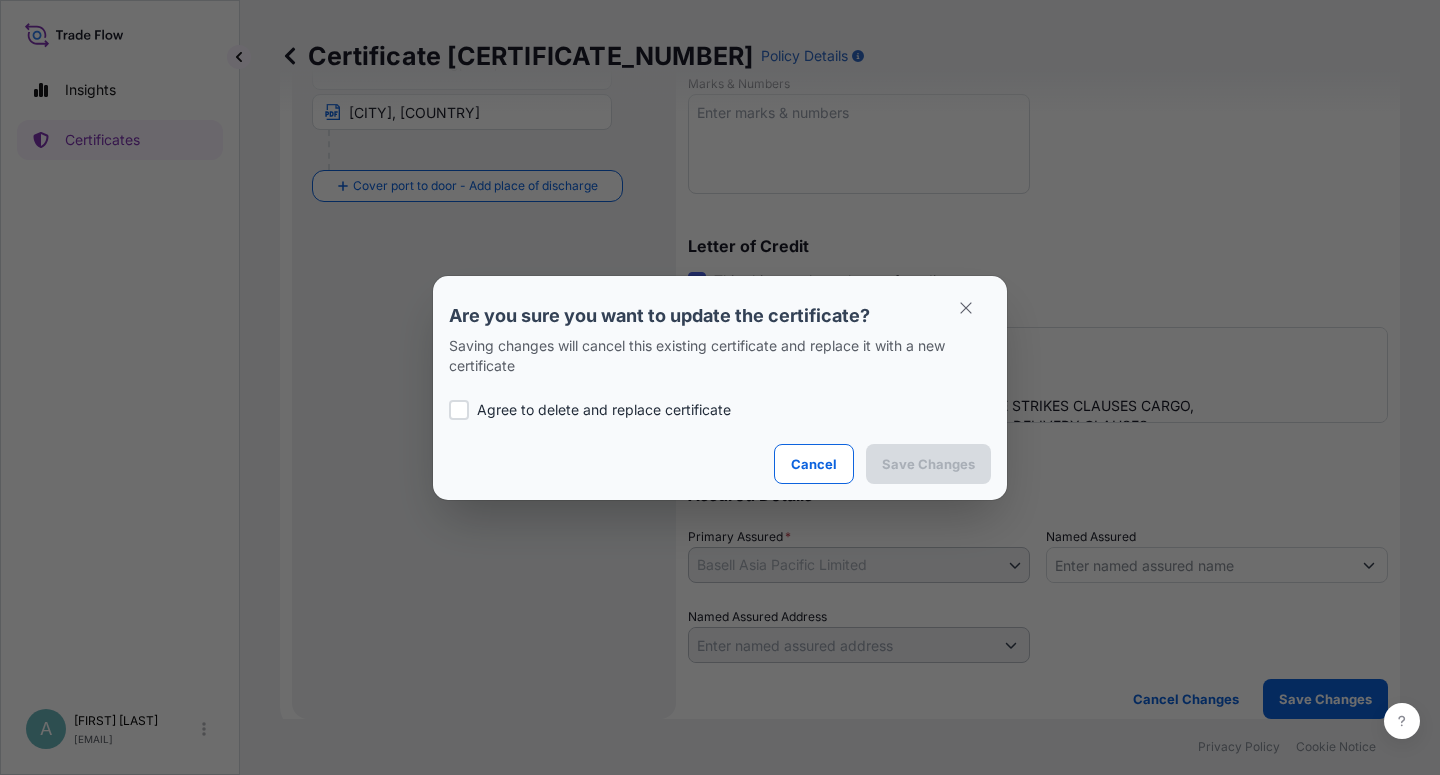 click on "Agree to delete and replace certificate" at bounding box center (604, 410) 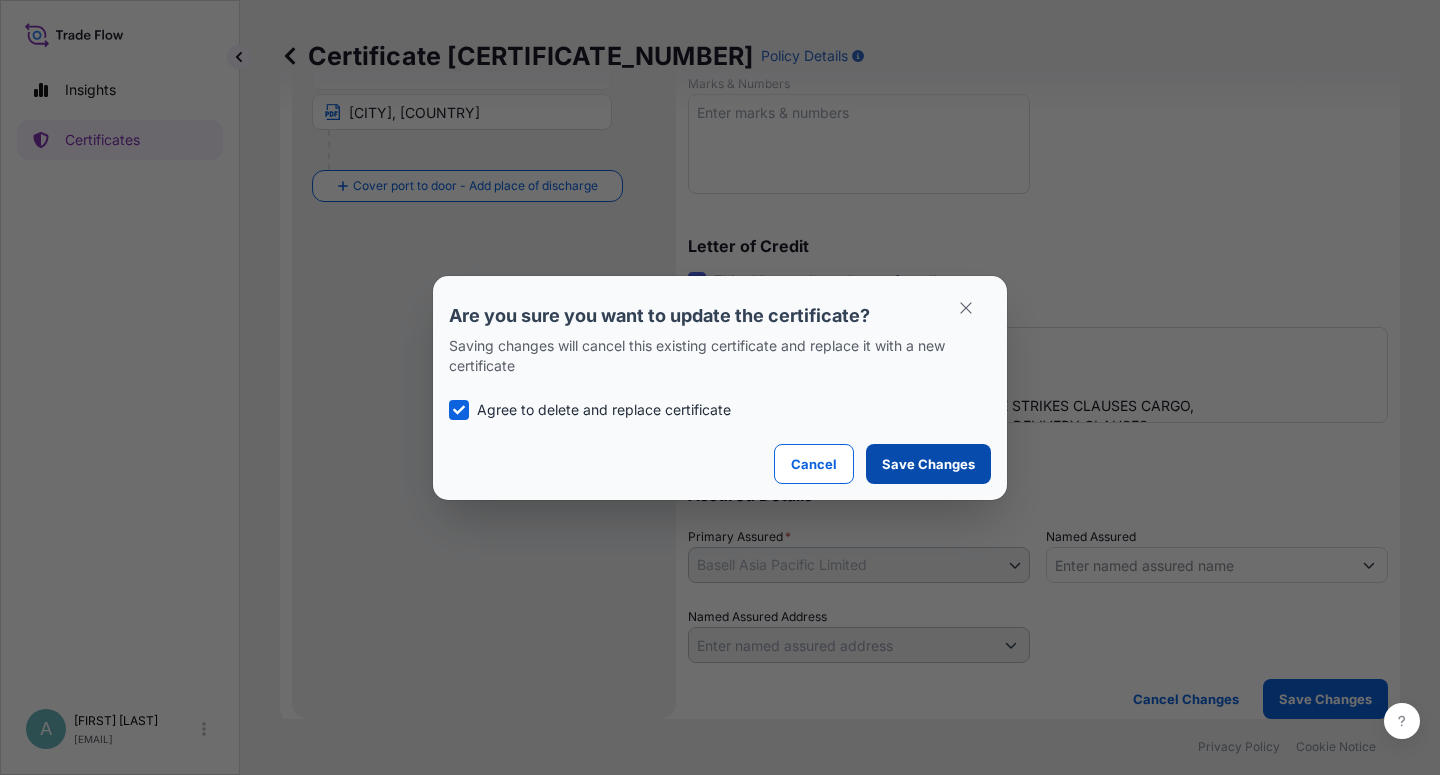 click on "Save Changes" at bounding box center (928, 464) 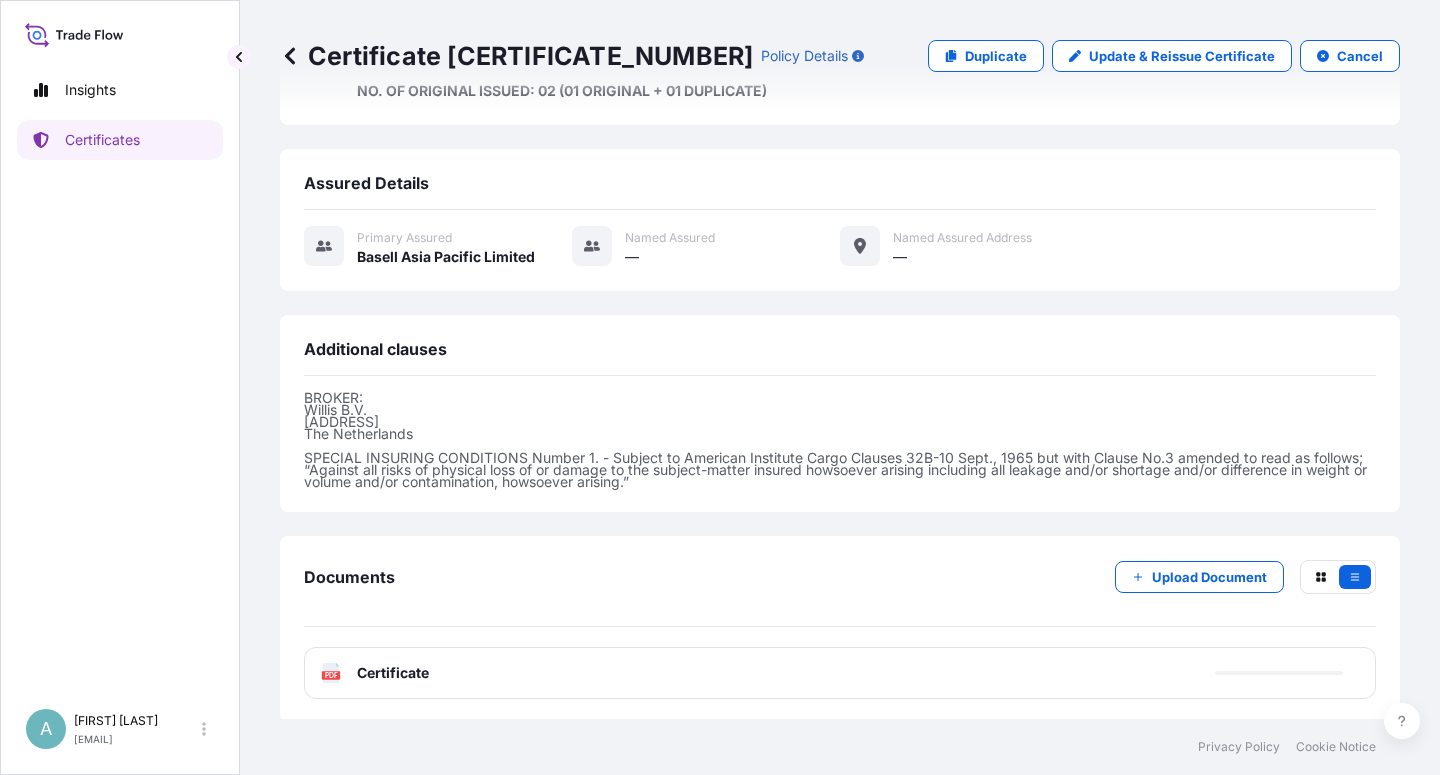 scroll, scrollTop: 614, scrollLeft: 0, axis: vertical 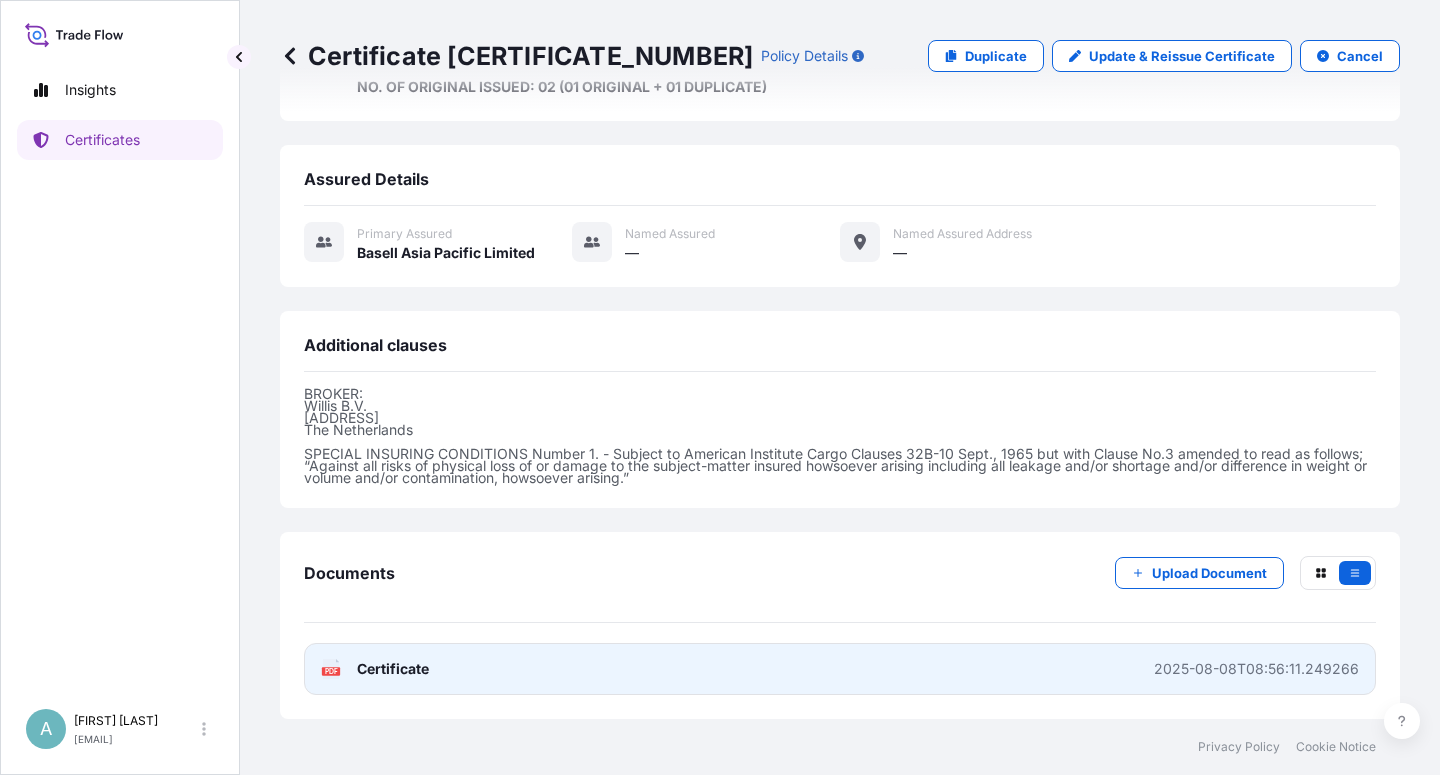 click on "PDF Certificate [DATE]" at bounding box center [840, 669] 